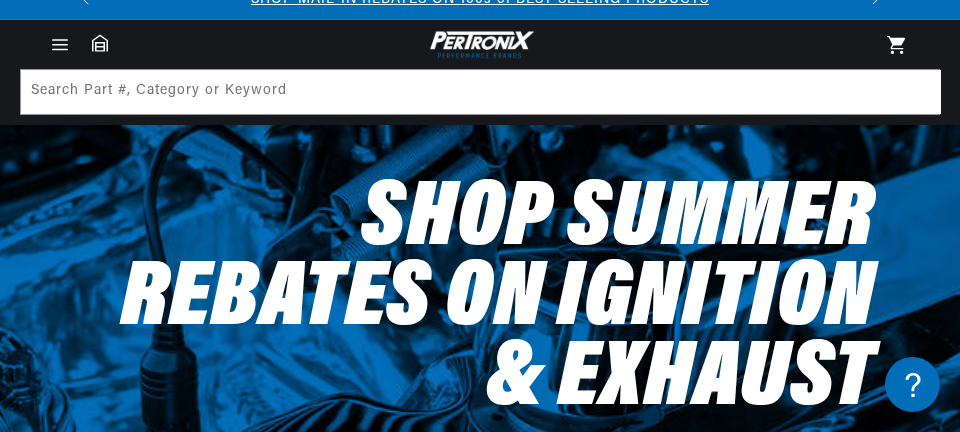 scroll, scrollTop: 190, scrollLeft: 0, axis: vertical 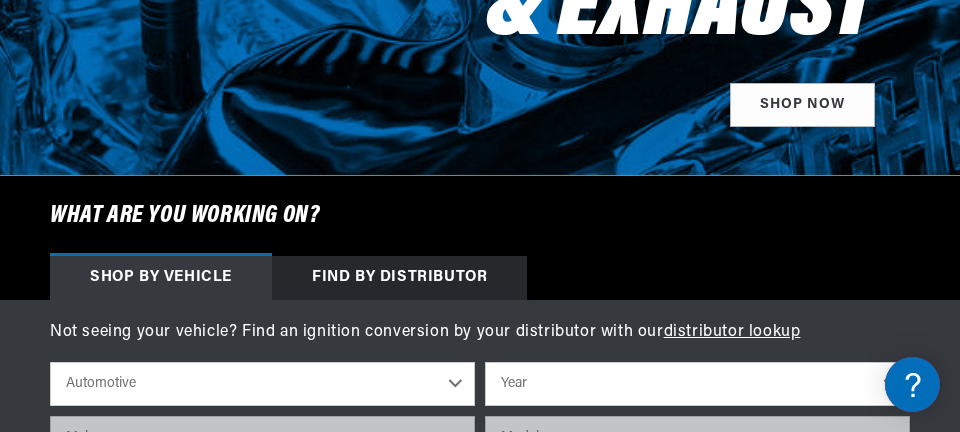 click on "Shop by vehicle" at bounding box center [161, 278] 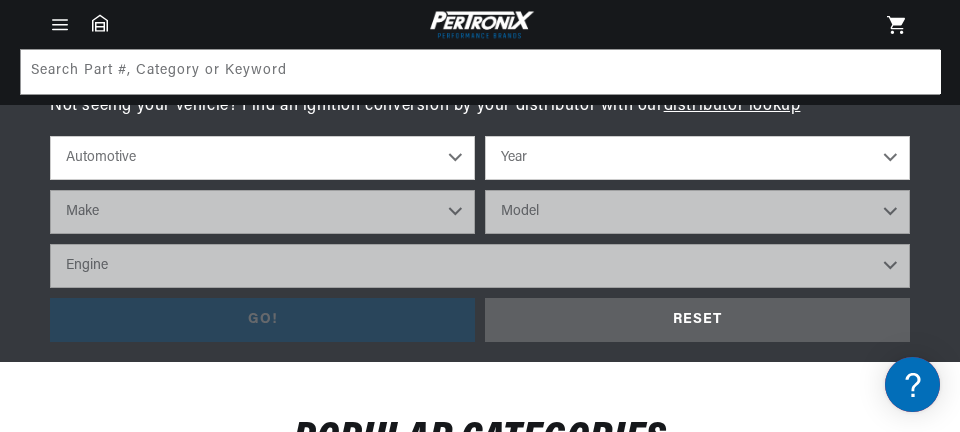 scroll, scrollTop: 661, scrollLeft: 0, axis: vertical 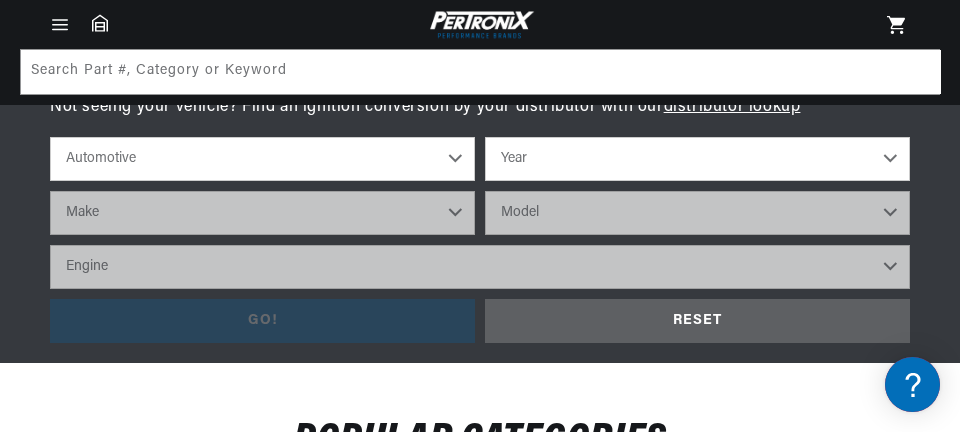 click on "Year
2022
2021
2020
2019
2018
2017
2016
2015
2014
2013
2012
2011
2010
2009
2008
2007
2006
2005
2004
2003
2002
2001
2000
1999
1998
1997
1996
1995
1994
1993
1992
1991
1990
1989
1988
1987
1986 1985" at bounding box center [697, 159] 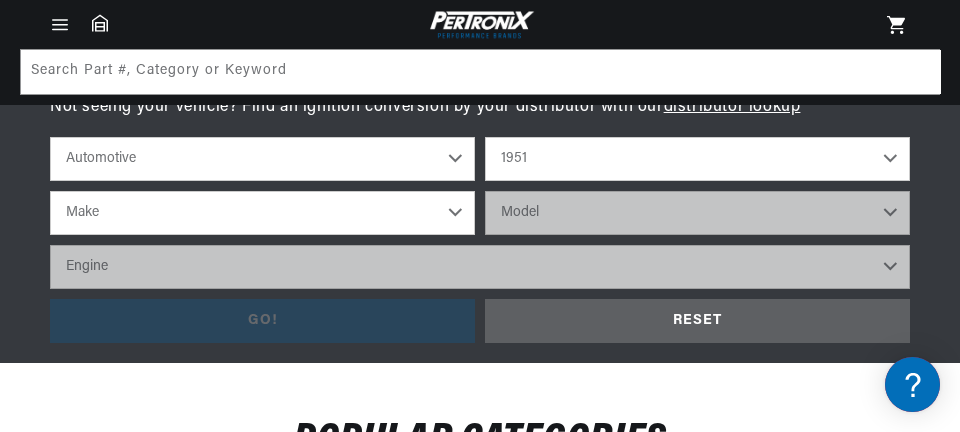scroll, scrollTop: 0, scrollLeft: 747, axis: horizontal 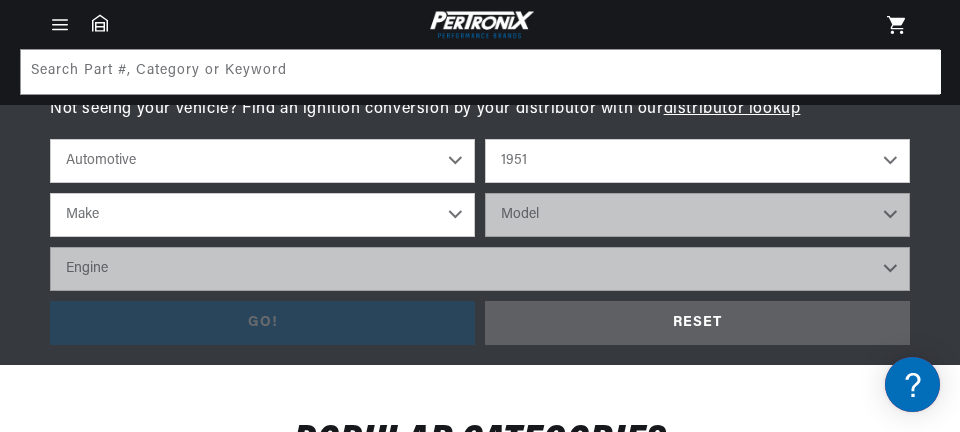 click on "Make
Aston Martin
Austin
Buick
Cadillac
Chevrolet
Chrysler
Citroen
Crosley
Ford
GMC
Healey
Hillman
HRG
Hudson
Jaguar
Jeep
Jowett
Kaiser
Lancia
Lea-Francis
Mercury
MG
Morgan
Morris
Oldsmobile
Porsche
Riley
Rolls-Royce
Singer
Triumph
Willys
Wolseley" at bounding box center (262, 215) 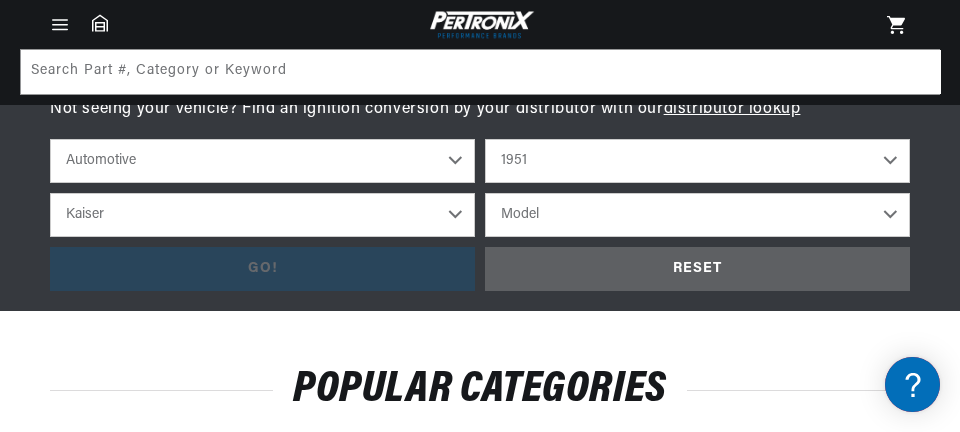 click on "Model
Deluxe
Special
Virginian" at bounding box center [697, 215] 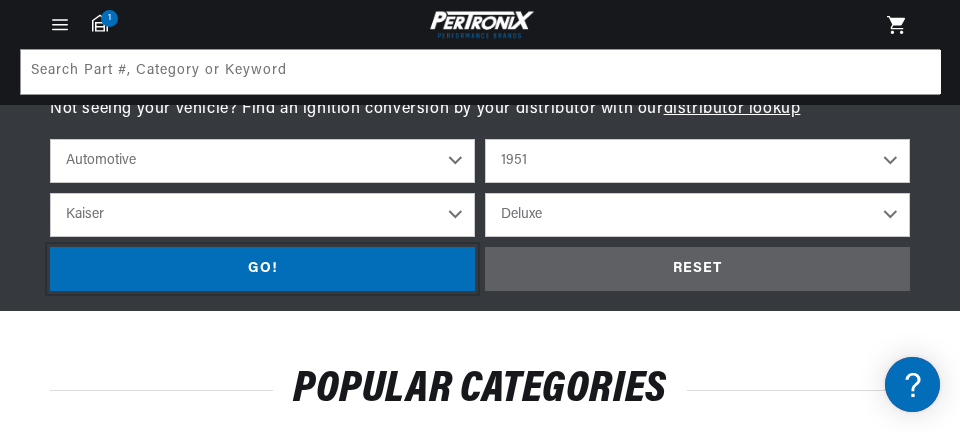 click on "GO!" at bounding box center (262, 269) 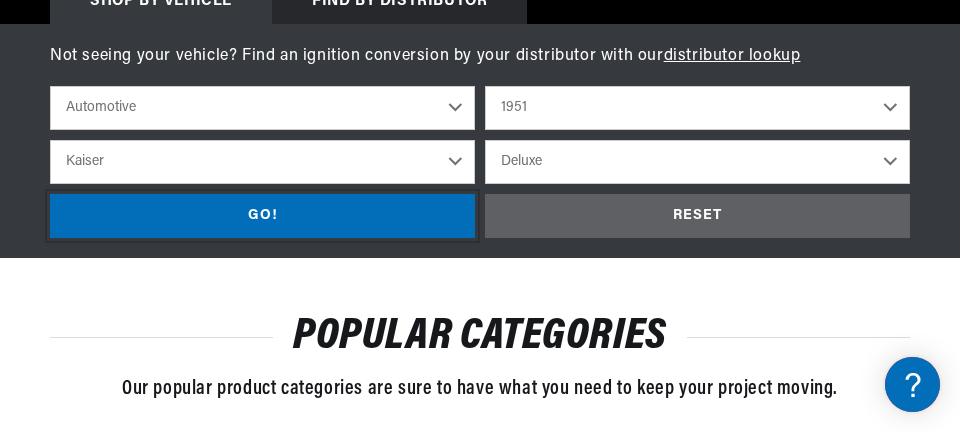 scroll, scrollTop: 755, scrollLeft: 0, axis: vertical 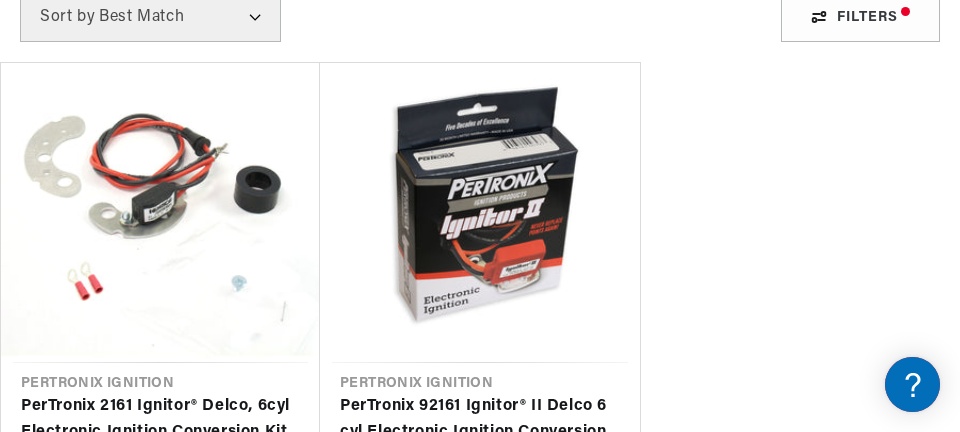 click on "Pertronix Ignition PerTronix 2161 Ignitor® Delco, 6cyl Electronic Ignition Conversion Kit Part Number:  2161 $223.85 Pertronix Ignition PerTronix 92161 Ignitor® II Delco 6 cyl Electronic Ignition Conversion Kit Part Number:  92161 $286.95" at bounding box center [480, 322] 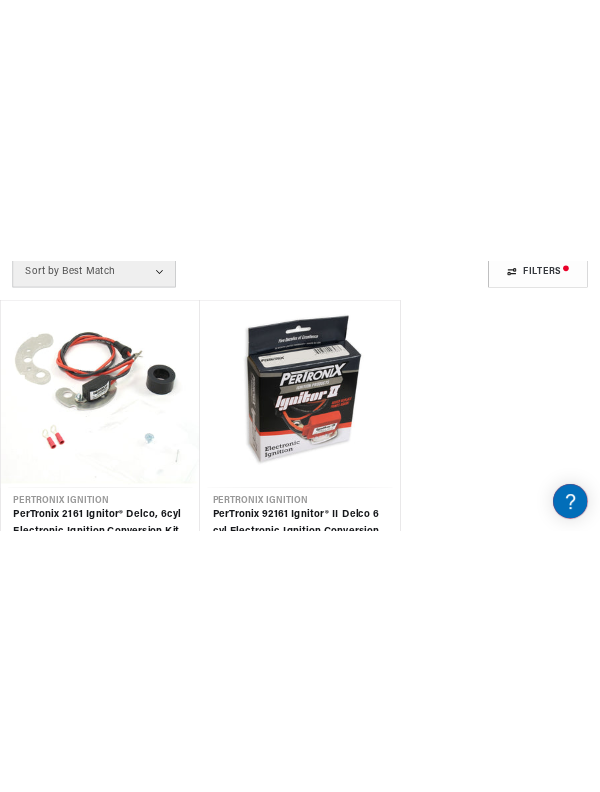 scroll, scrollTop: 246, scrollLeft: 0, axis: vertical 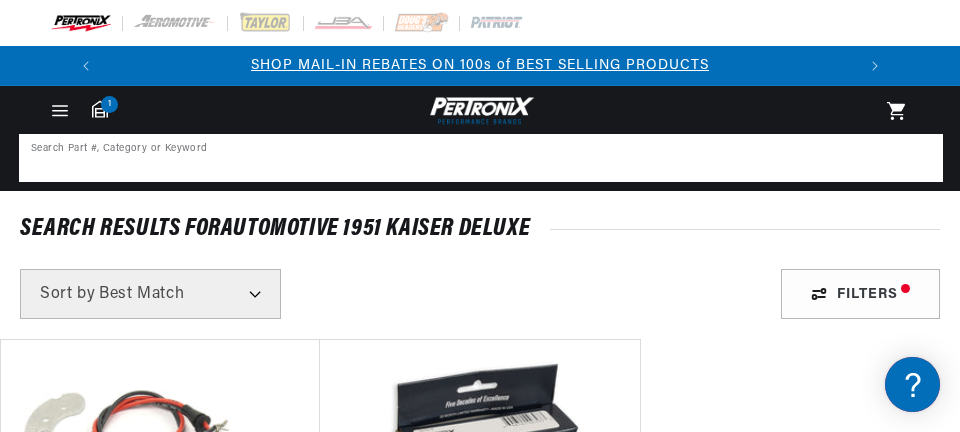 click at bounding box center (481, 158) 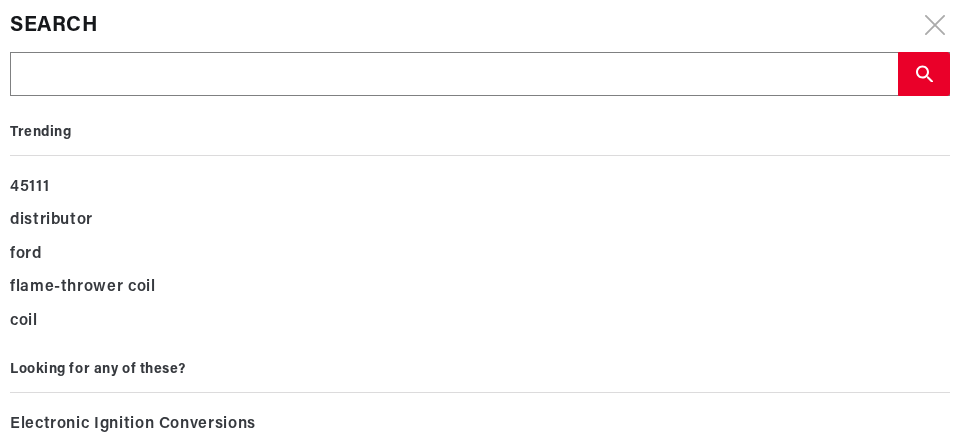 type on "2" 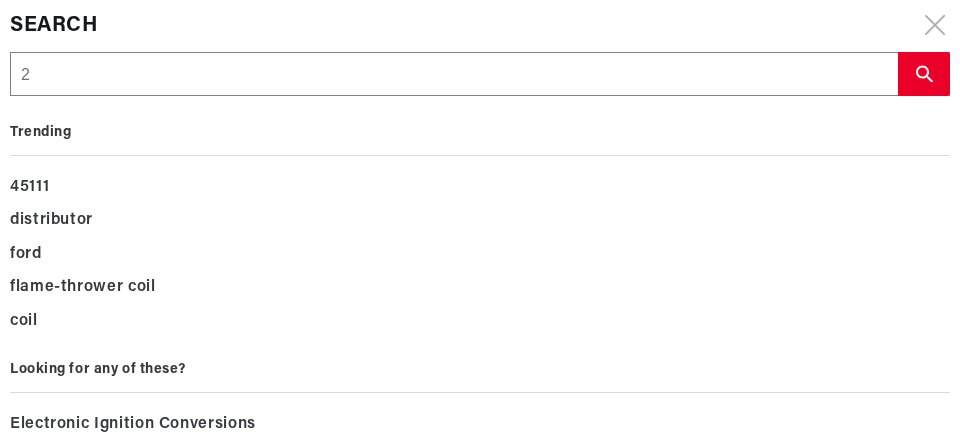 type on "2" 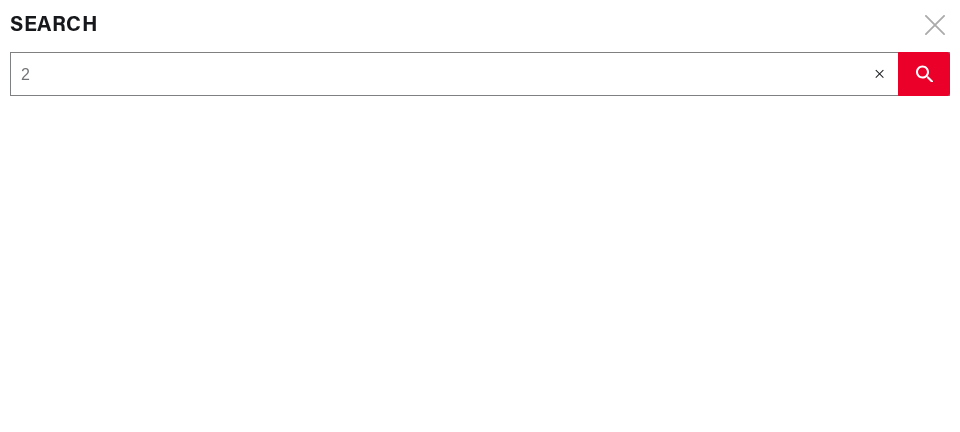 type on "21" 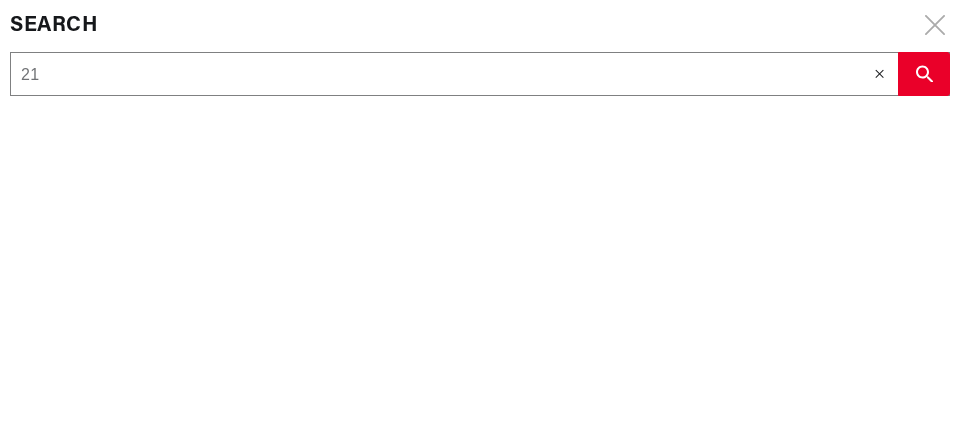 type on "21" 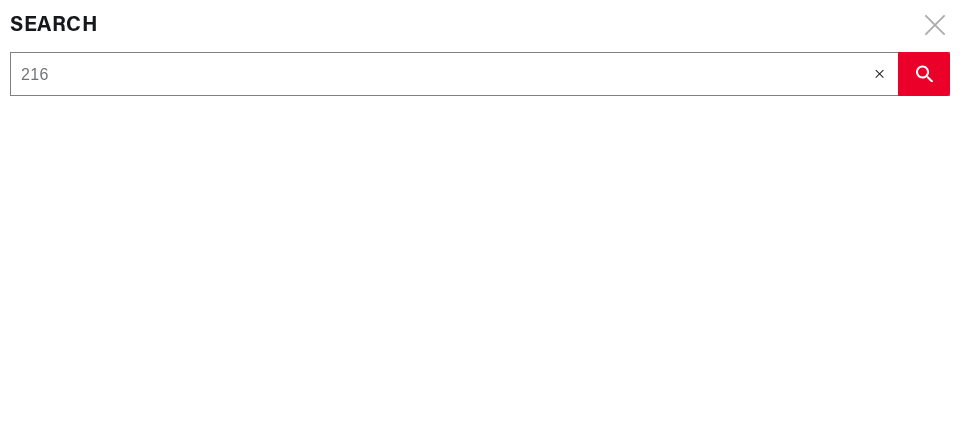 type on "216" 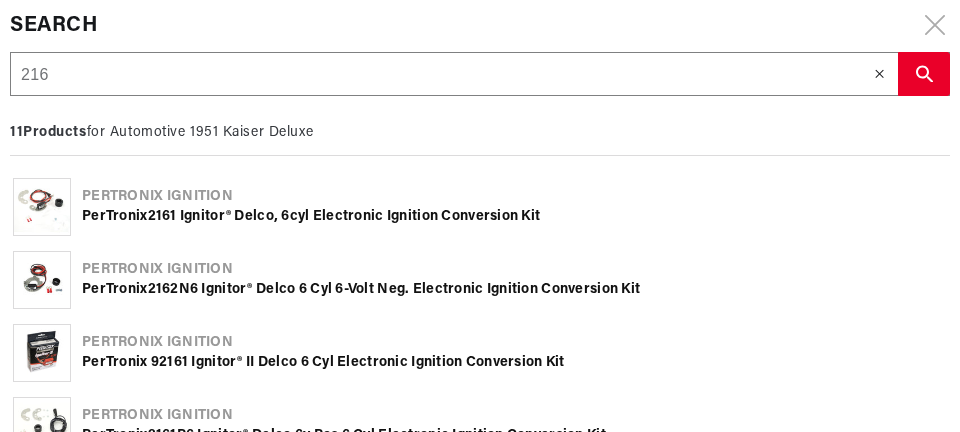 type on "2161" 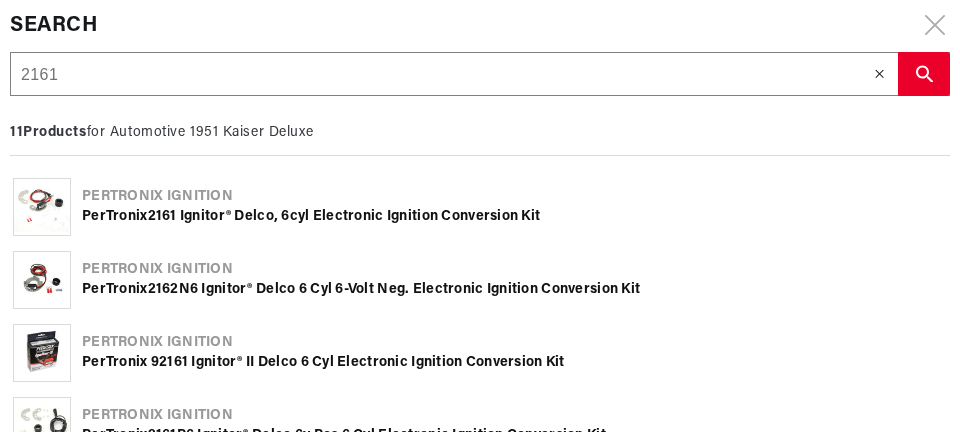 type on "2161" 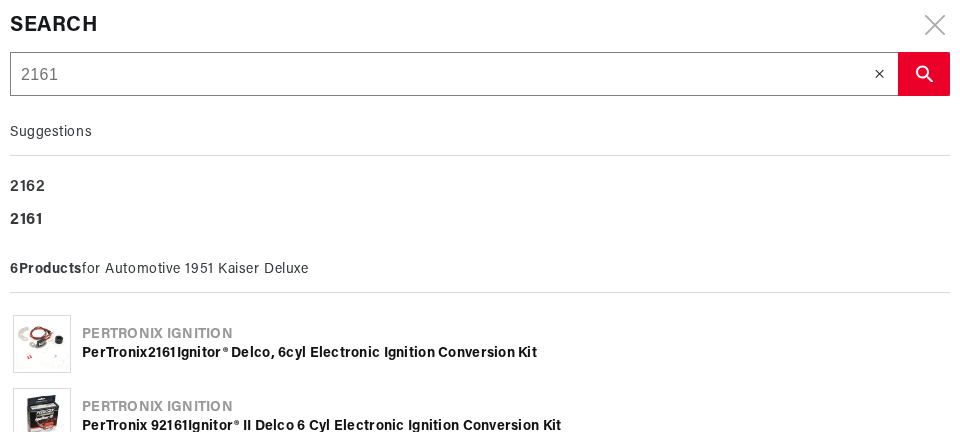 type on "2161" 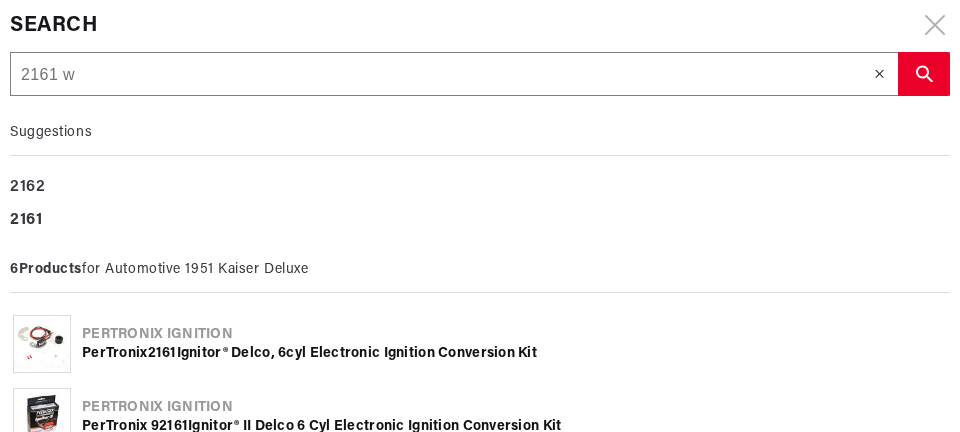 type on "2161 w" 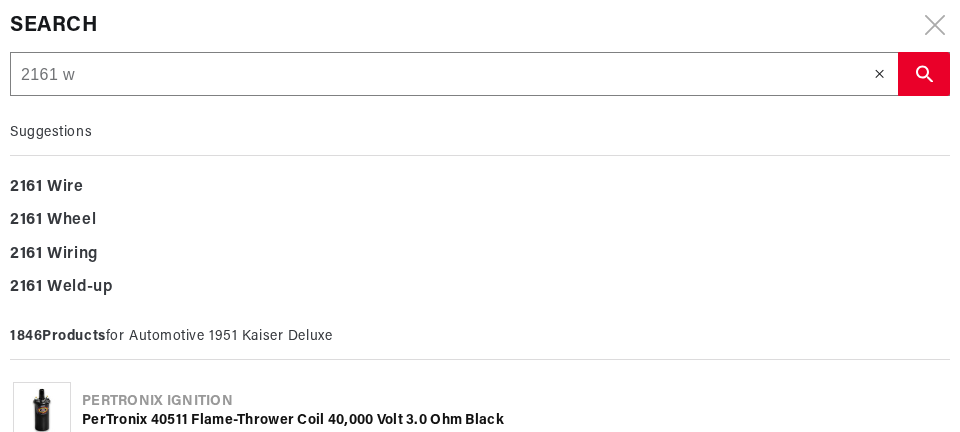 type on "2161 wi" 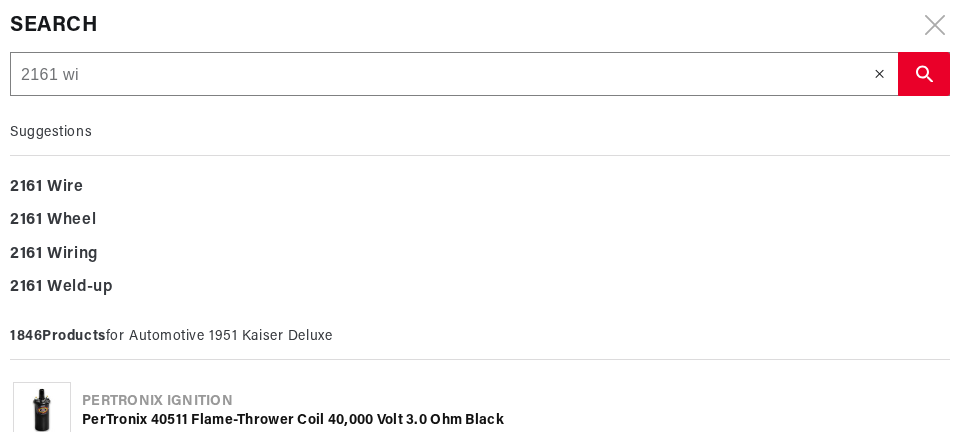 type on "2161 wi" 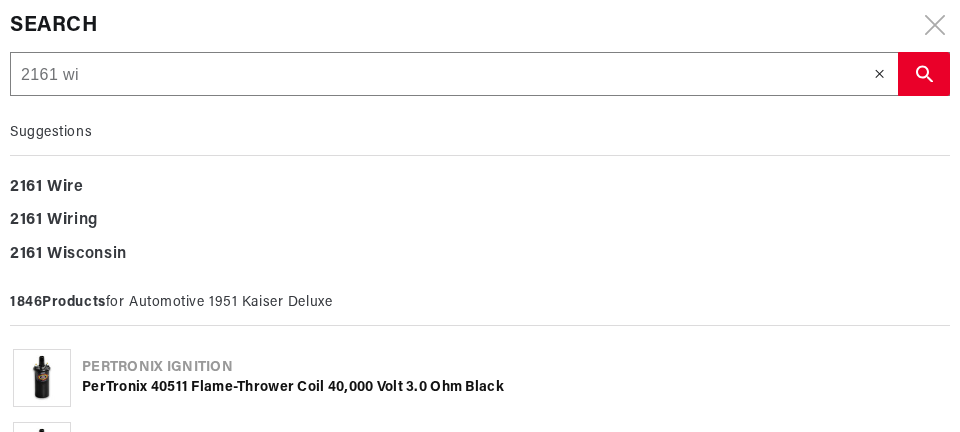 type on "2161 wir" 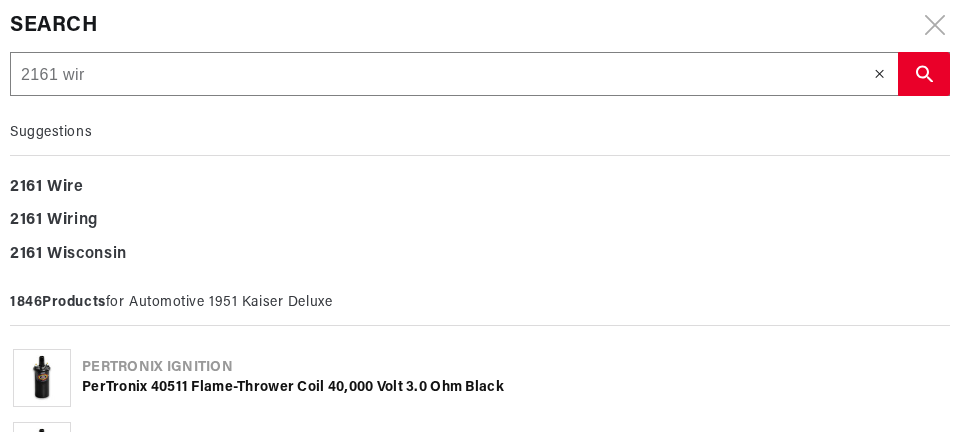 type on "2161 wir" 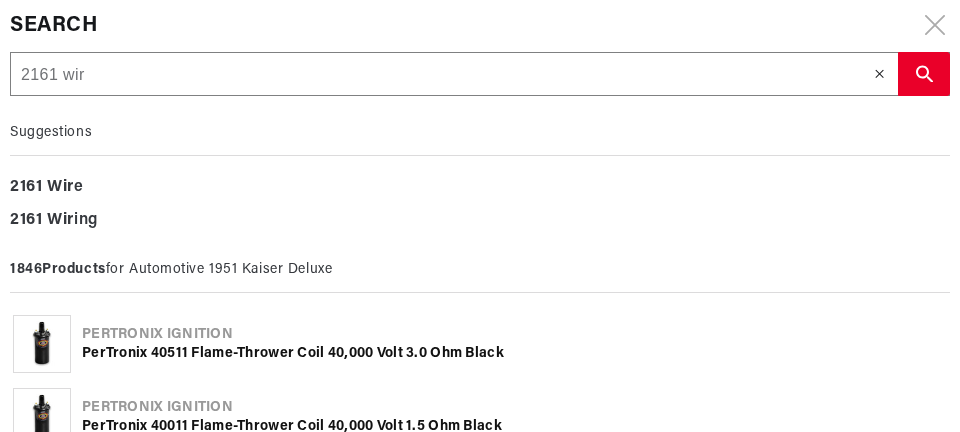 type on "2161 wiri" 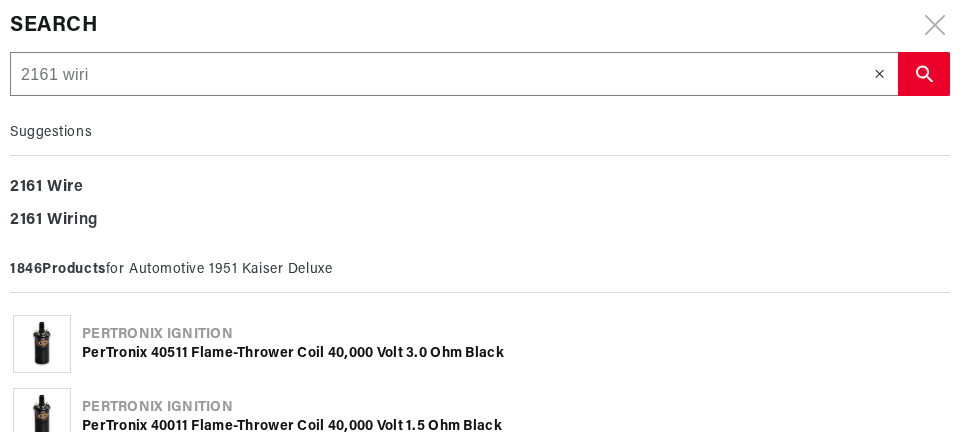 type on "2161 wiri" 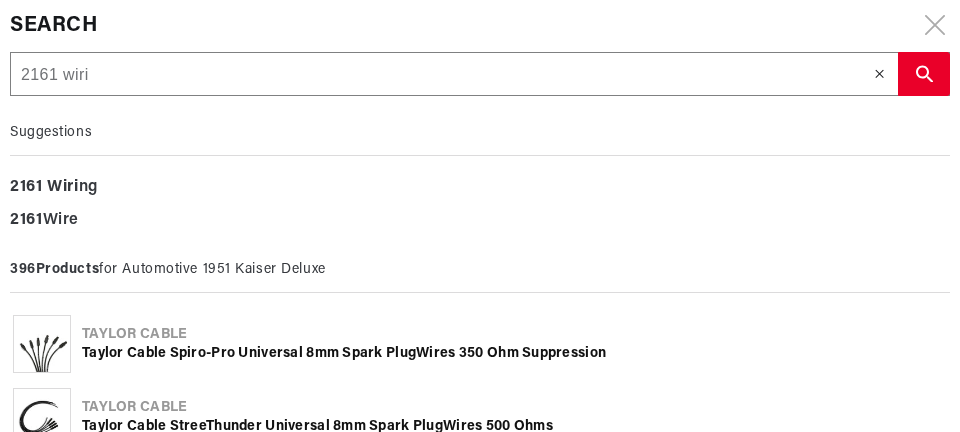 type on "2161 wirin" 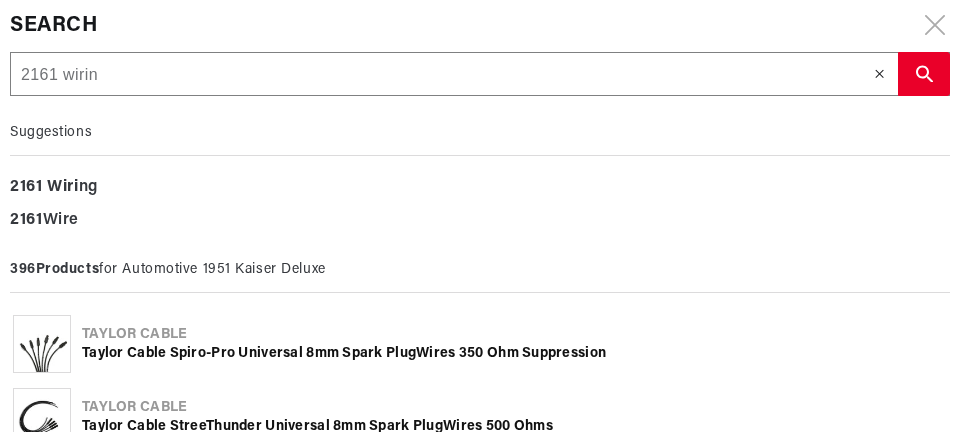 type on "2161 wirin" 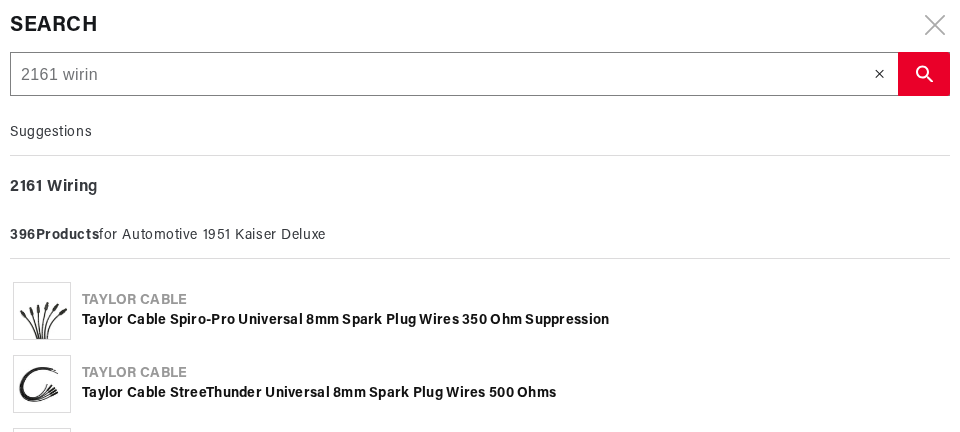 type on "2161 wiring" 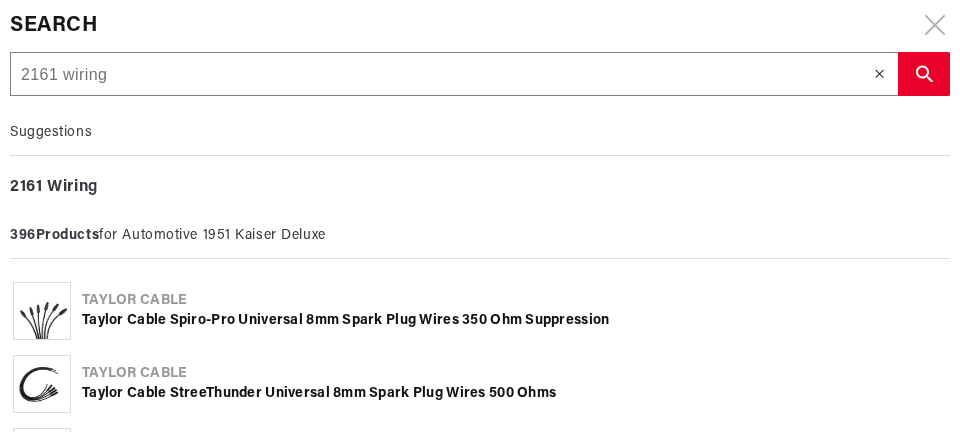 type on "2161 wiring" 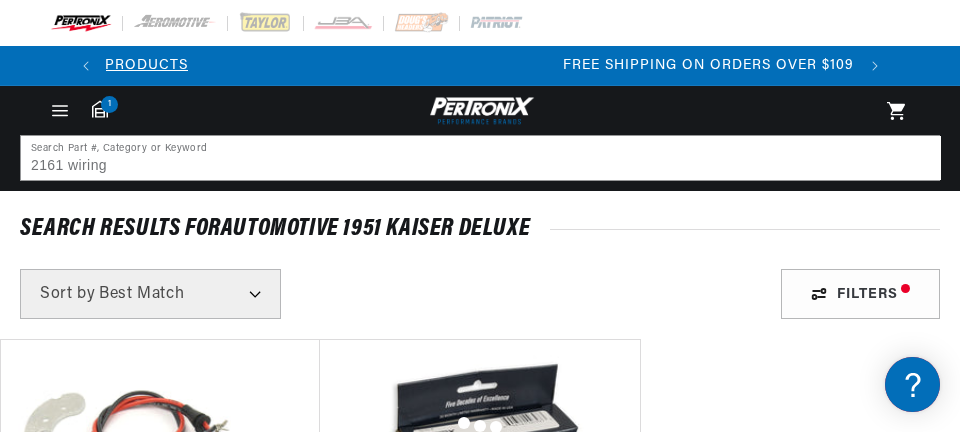 scroll, scrollTop: 0, scrollLeft: 43, axis: horizontal 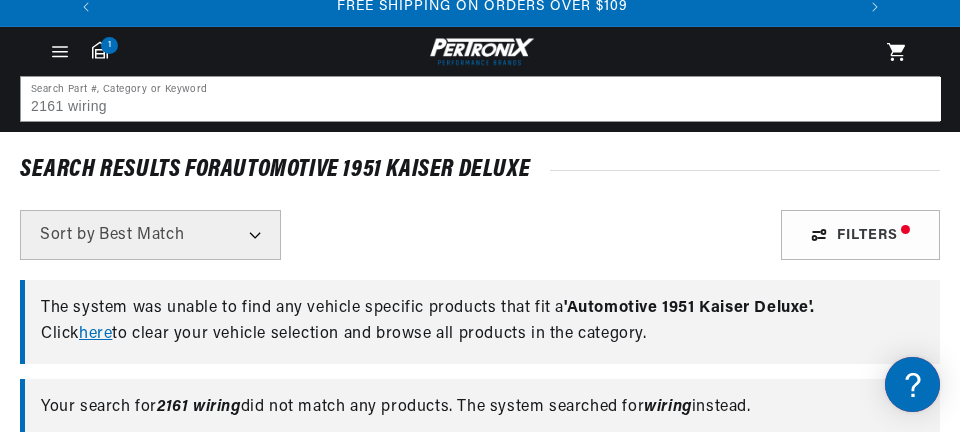 click on "wiring" at bounding box center [668, 407] 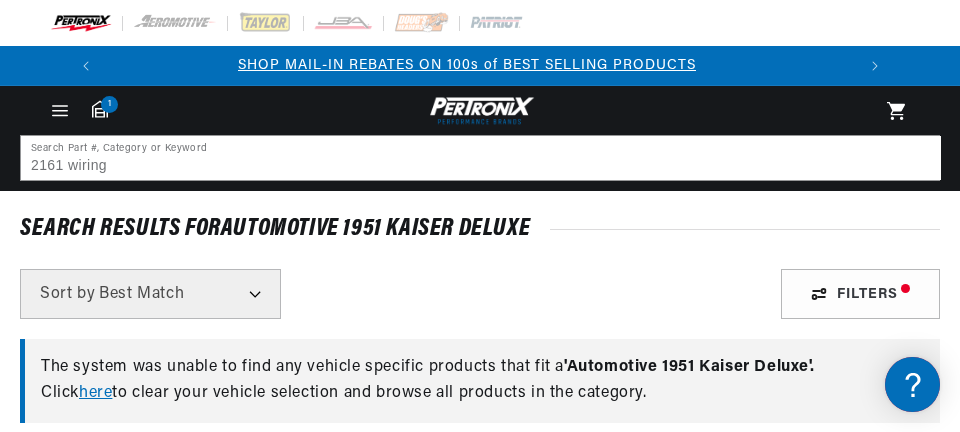 scroll, scrollTop: 0, scrollLeft: 0, axis: both 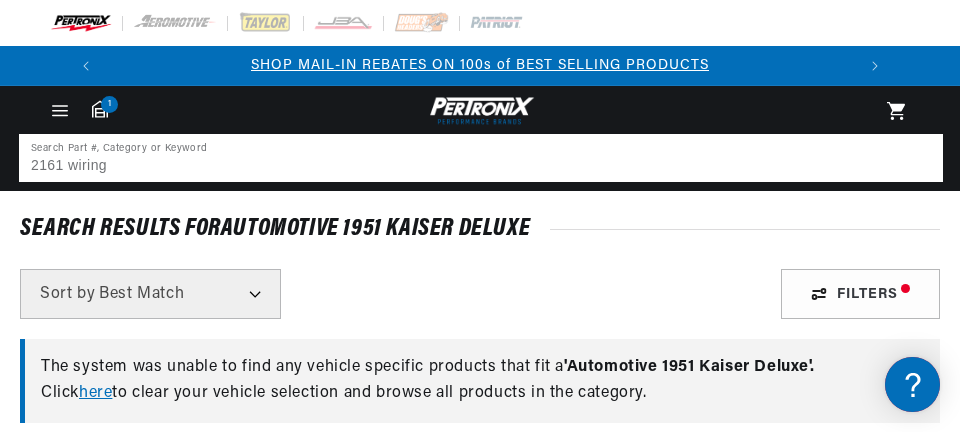 click on "2161 wiring" at bounding box center (481, 158) 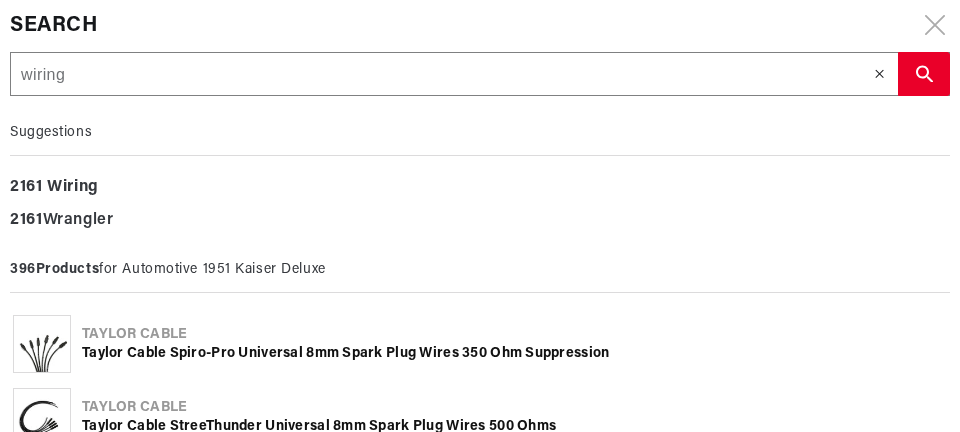 scroll, scrollTop: 0, scrollLeft: 0, axis: both 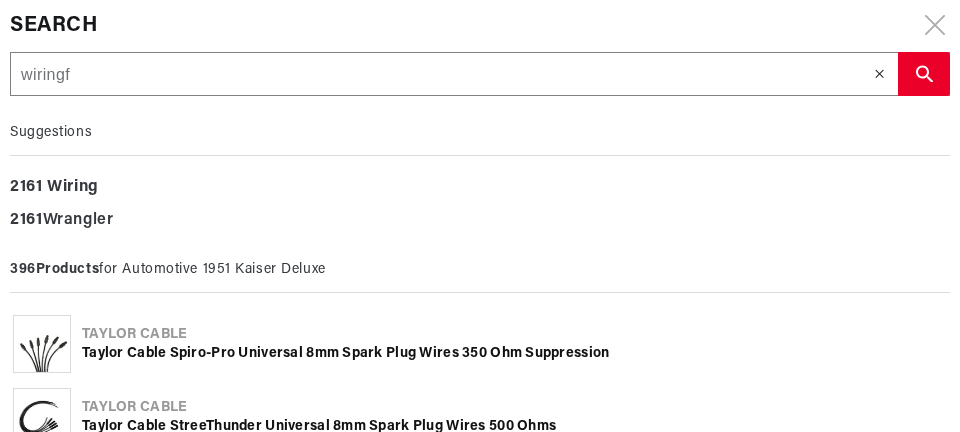 click on "wiringf" at bounding box center [454, 75] 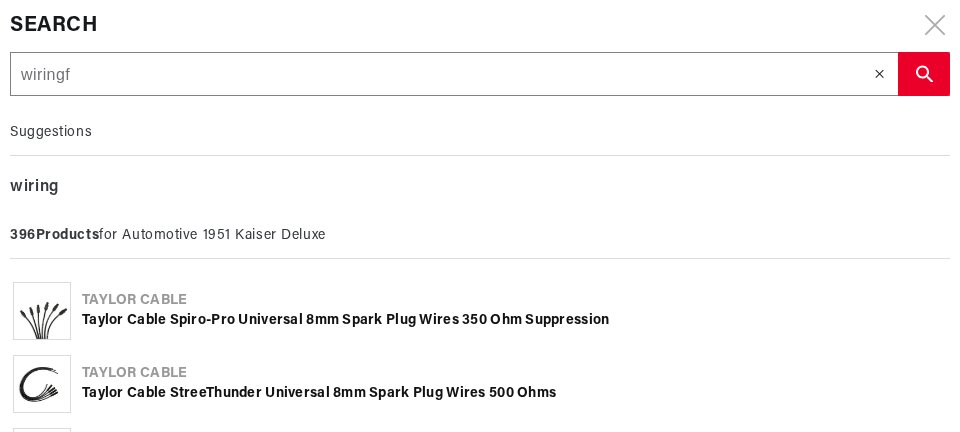 type on "wireingf" 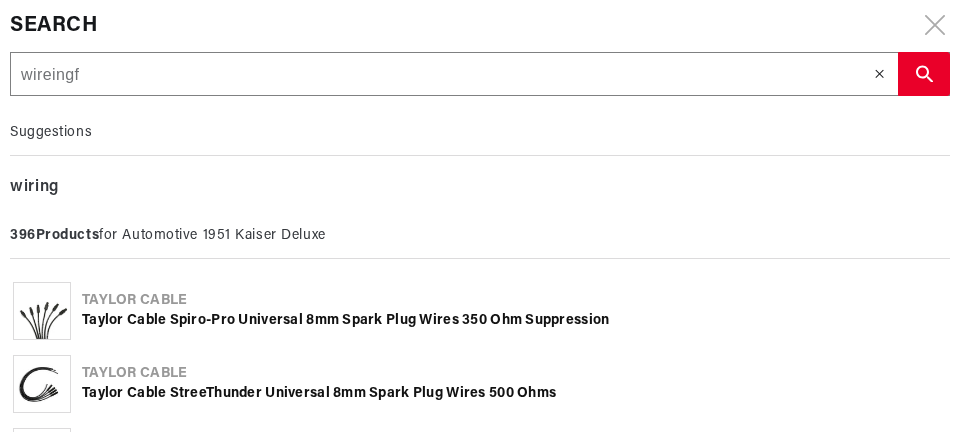 type on "wireingf" 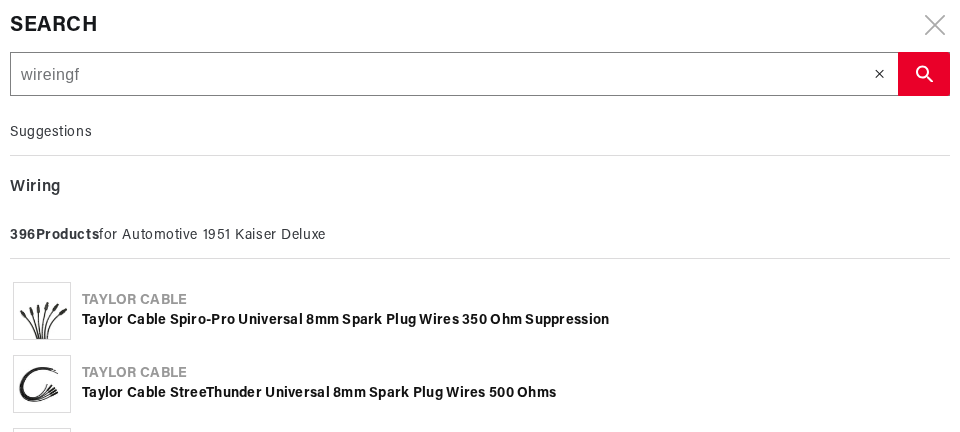 click on "wireingf" at bounding box center [454, 75] 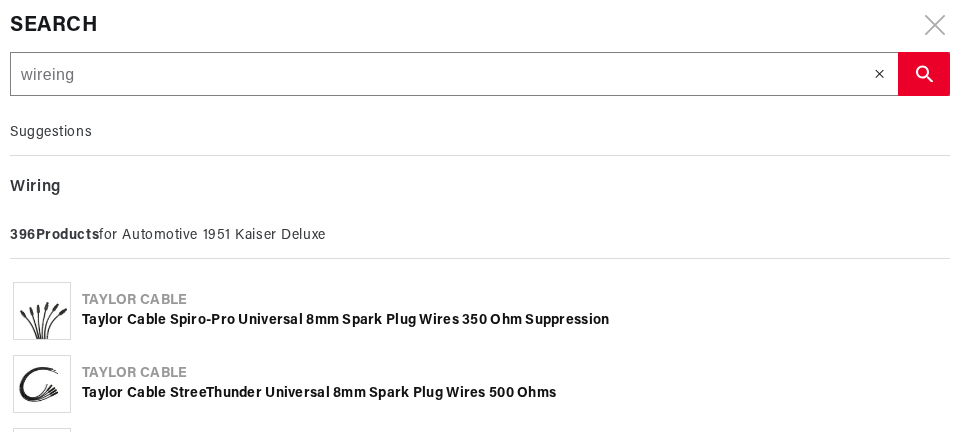 type on "wireing" 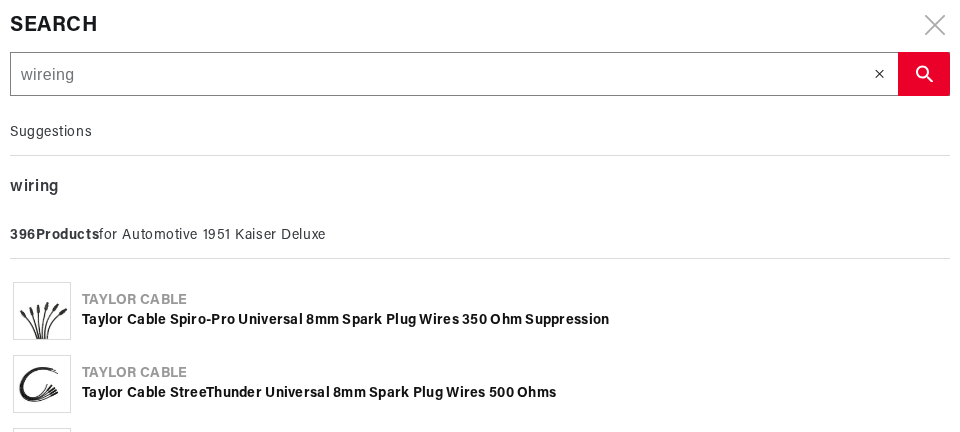 scroll, scrollTop: 0, scrollLeft: 747, axis: horizontal 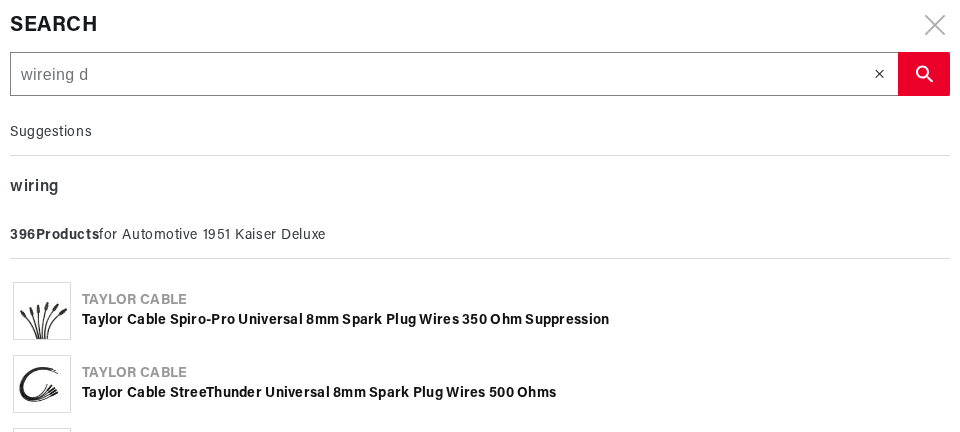 type on "wireing d" 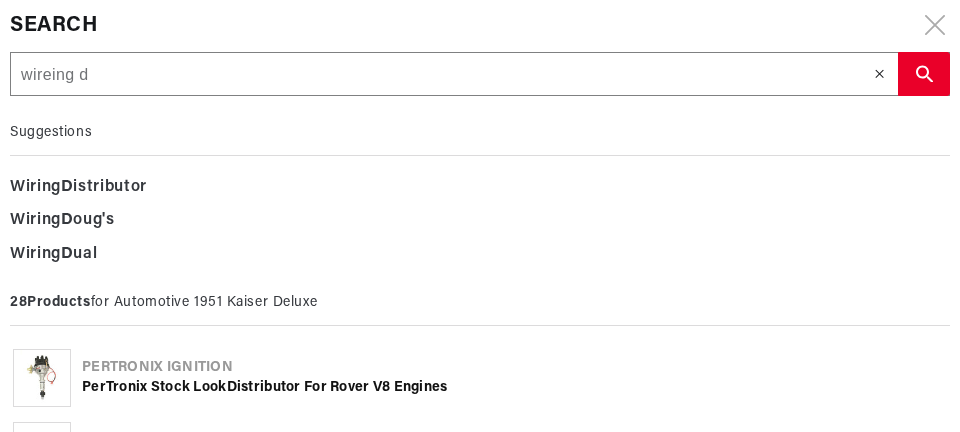 type on "wireing di" 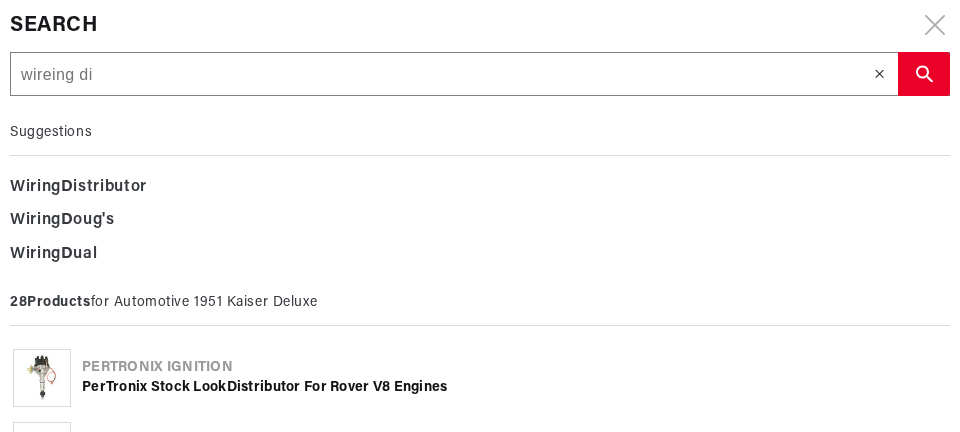 type on "wireing di" 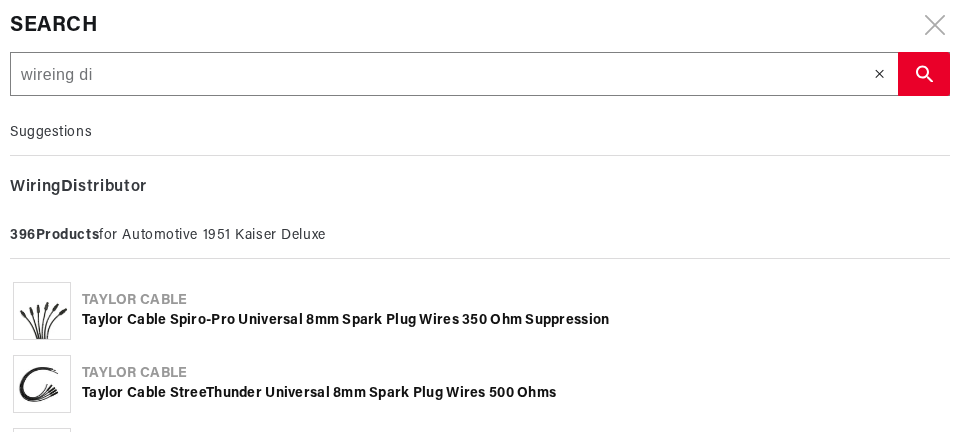 type on "wireing dia" 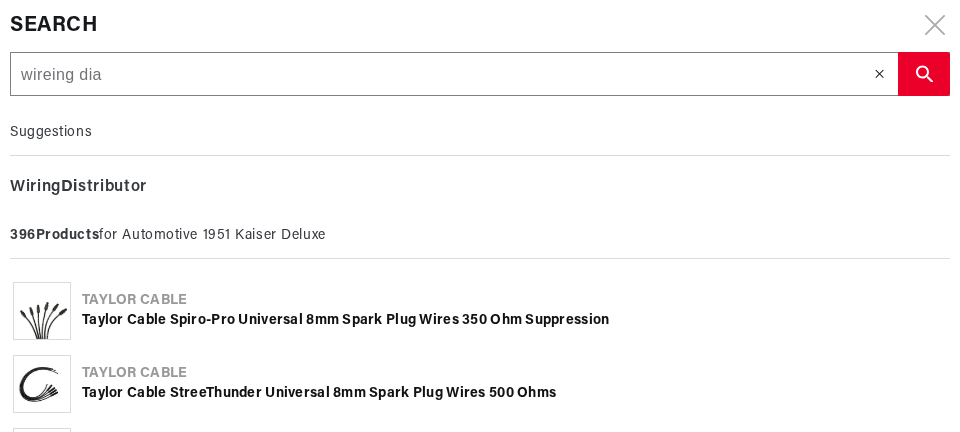 type on "wireing dia" 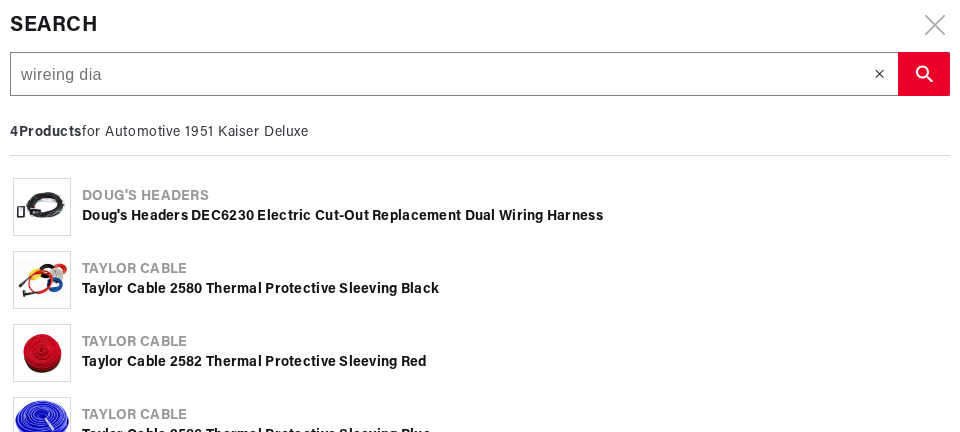 type on "wireing diag" 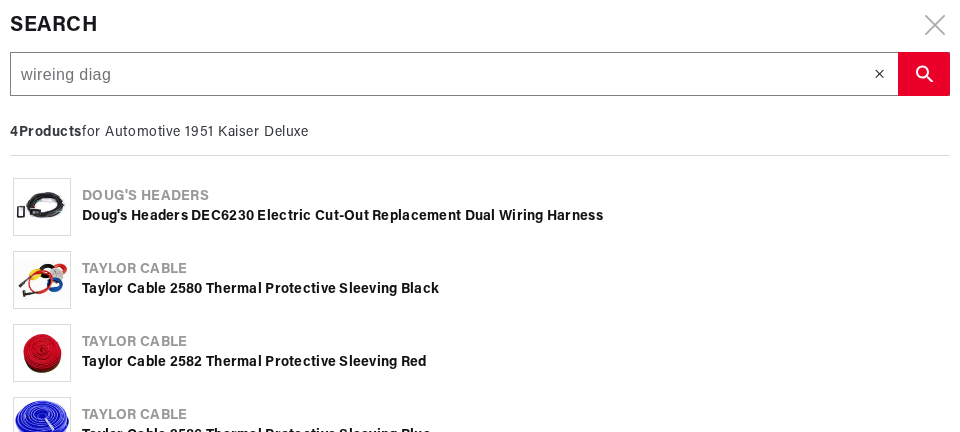 type on "wireing diag" 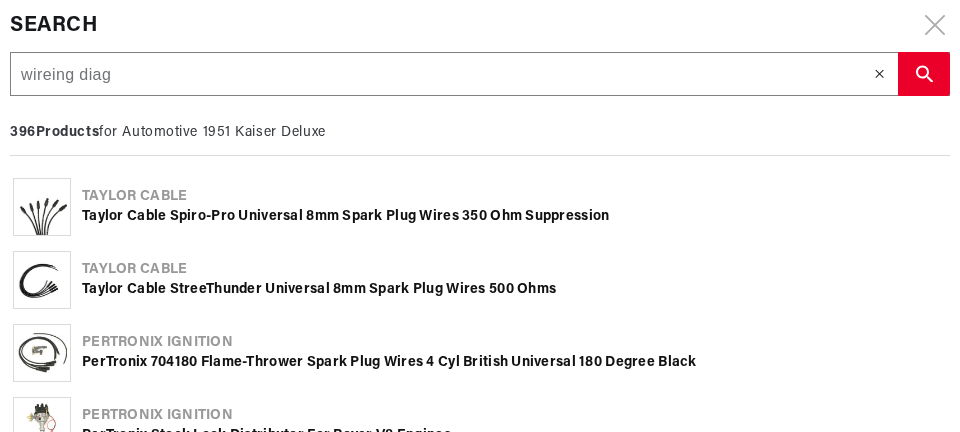 type on "wireing diagr" 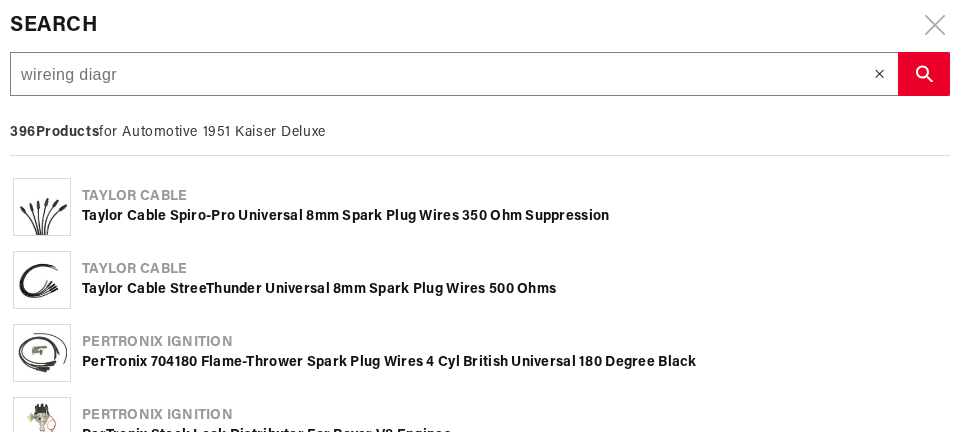 type on "wireing diagr" 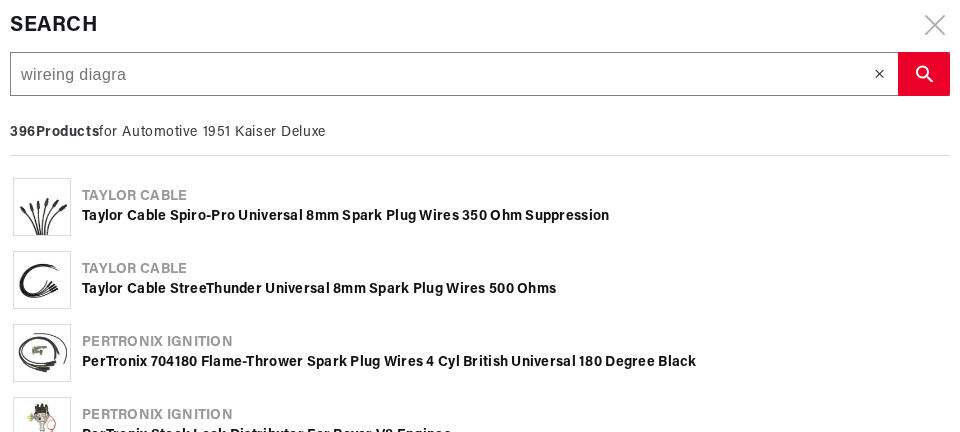 type on "wireing diagra" 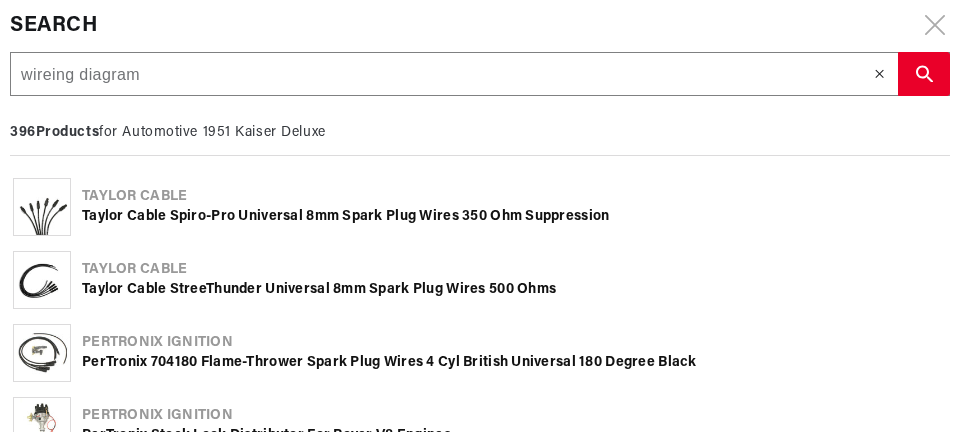 type on "wireing diagram" 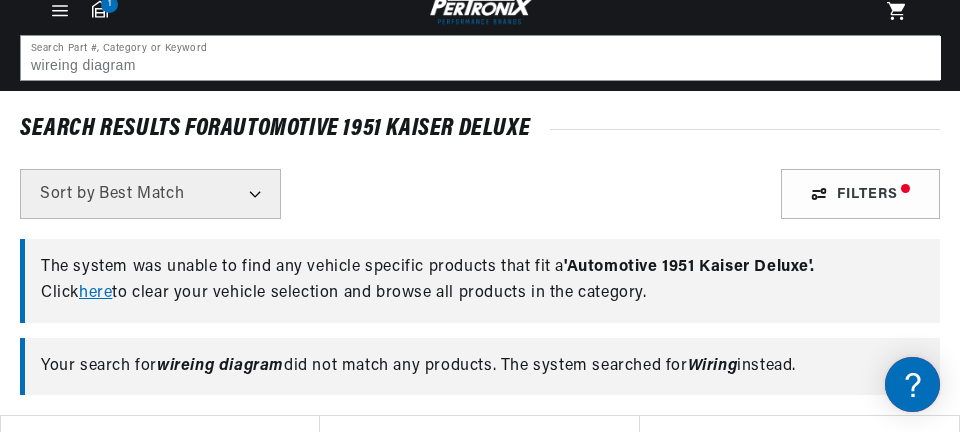 scroll, scrollTop: 110, scrollLeft: 0, axis: vertical 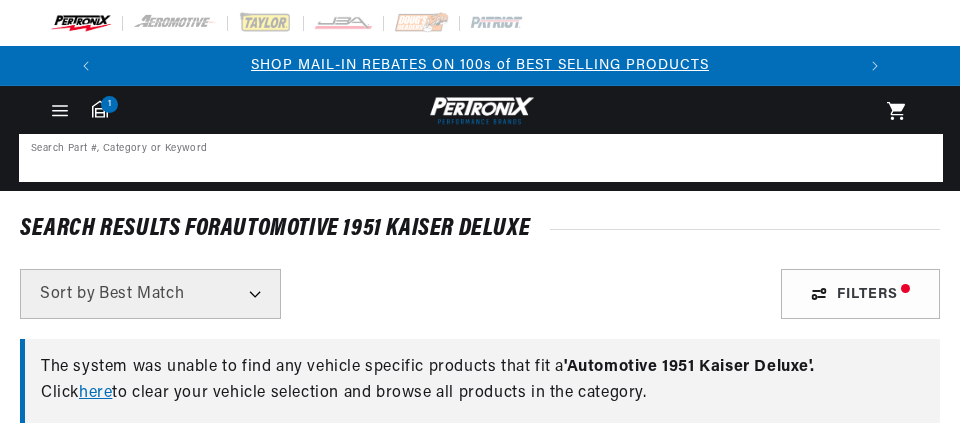 click at bounding box center (481, 158) 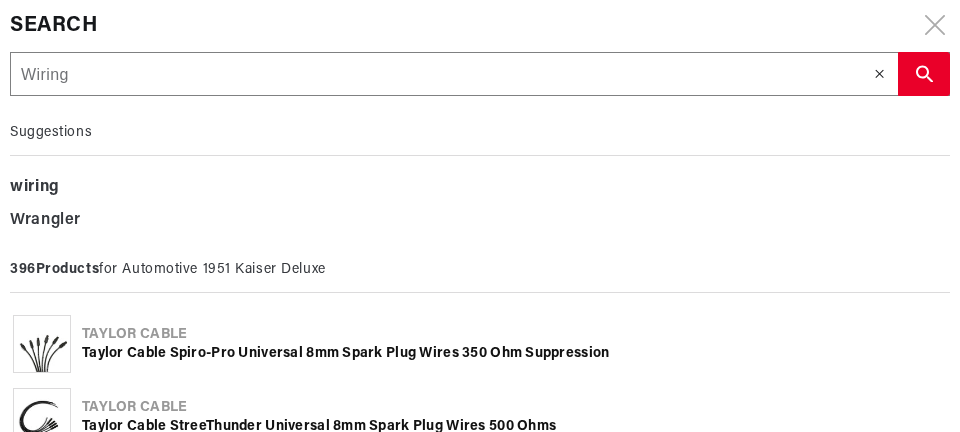 scroll, scrollTop: 0, scrollLeft: 0, axis: both 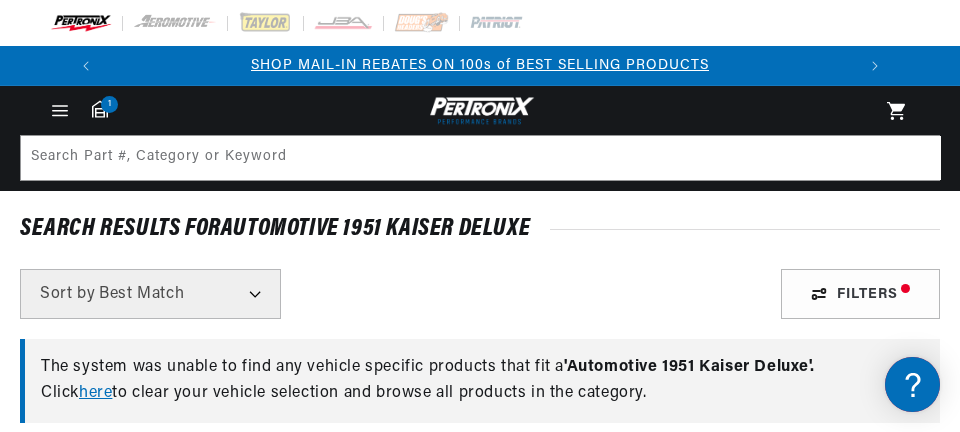 click on "Filters" at bounding box center [860, 294] 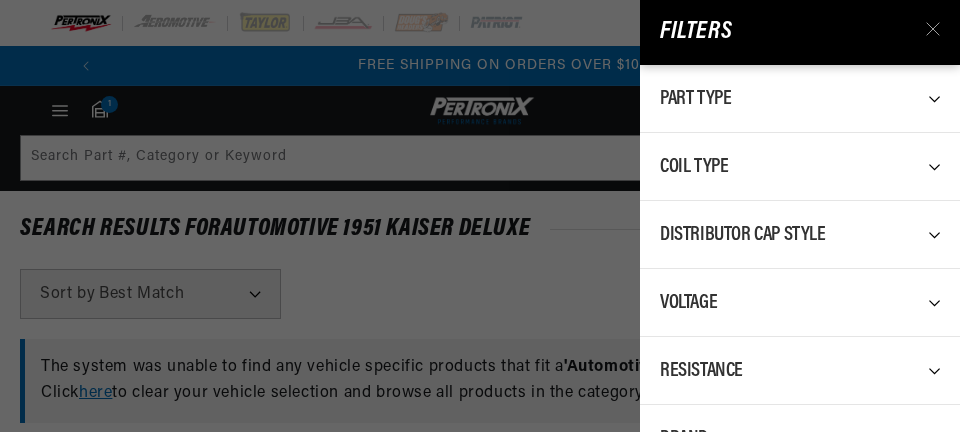 scroll, scrollTop: 0, scrollLeft: 747, axis: horizontal 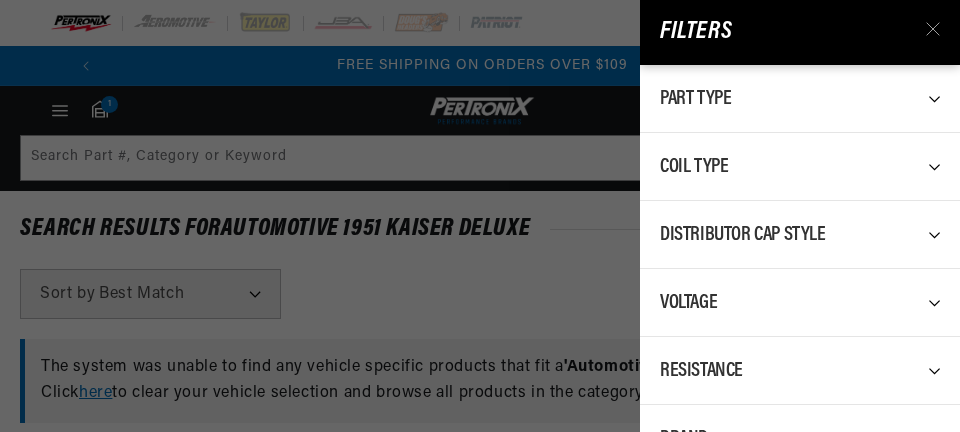 click at bounding box center [933, 33] 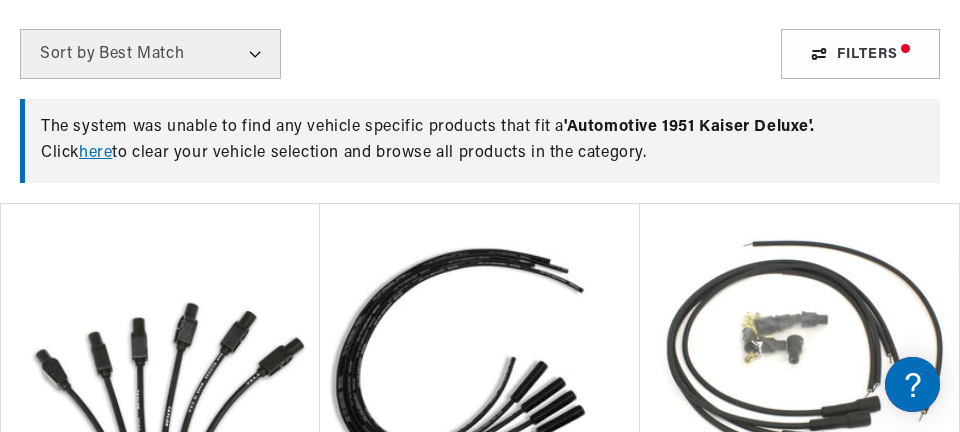scroll, scrollTop: 0, scrollLeft: 0, axis: both 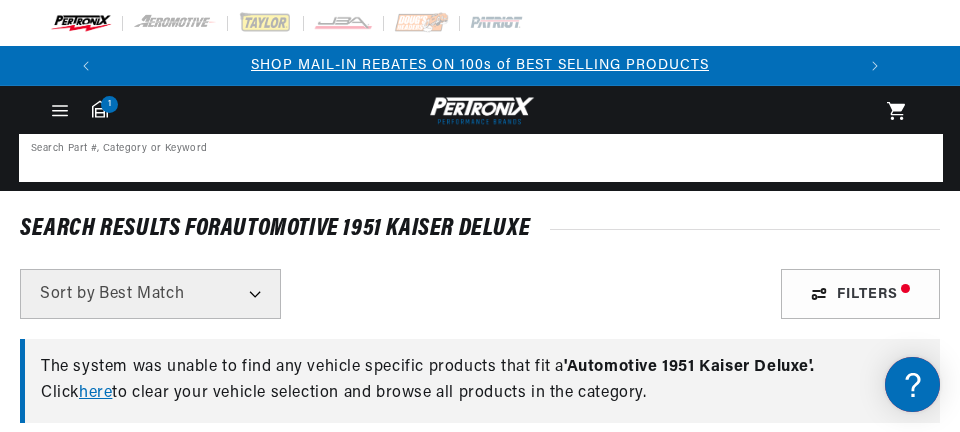 click at bounding box center [481, 158] 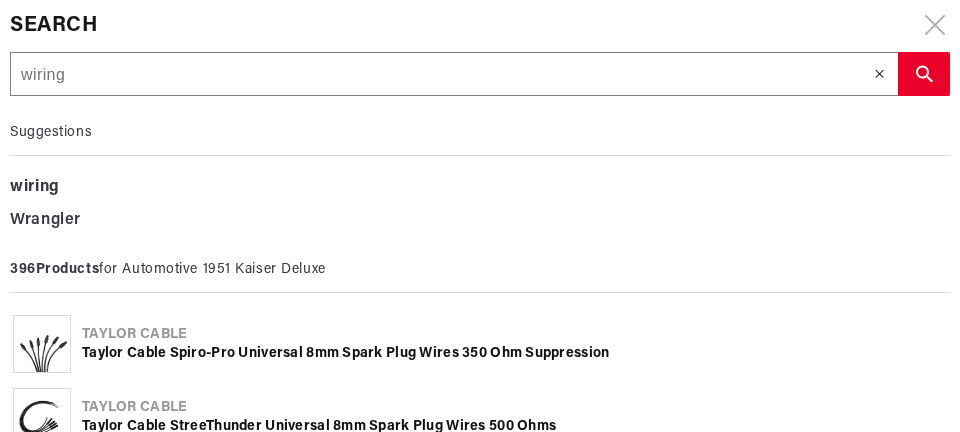 type on "wirin" 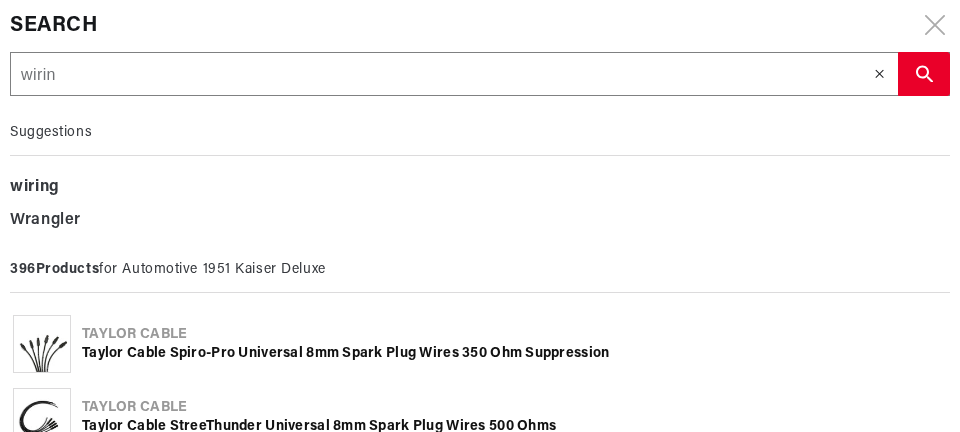 type on "wirin" 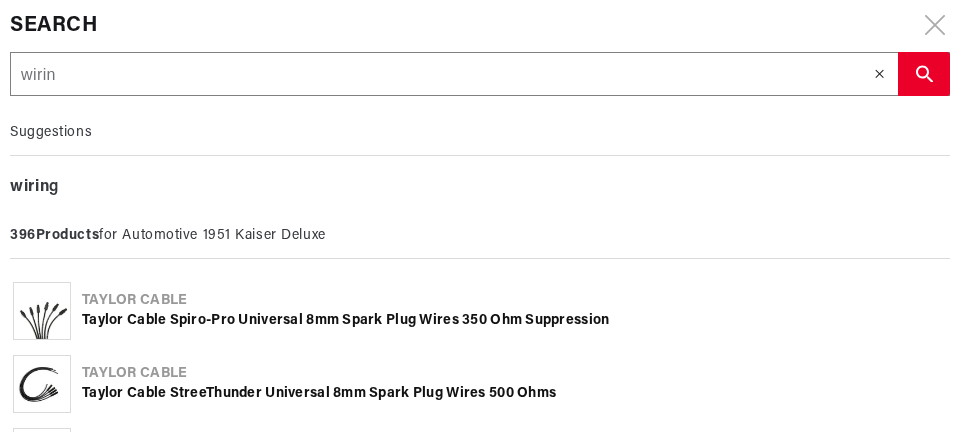 type on "wiri" 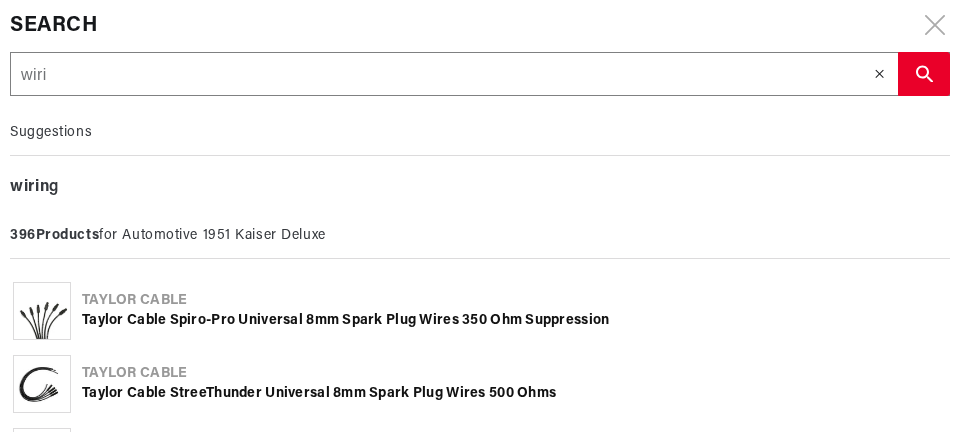 type on "wiri" 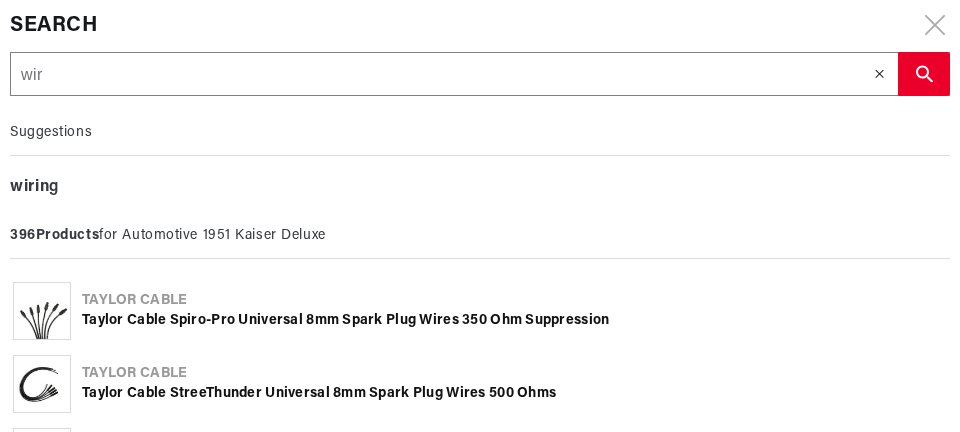 type on "wir" 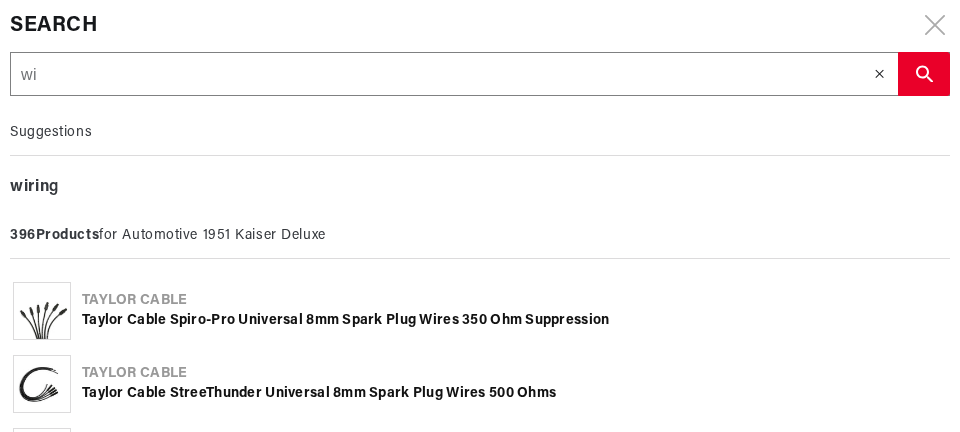 type on "wi" 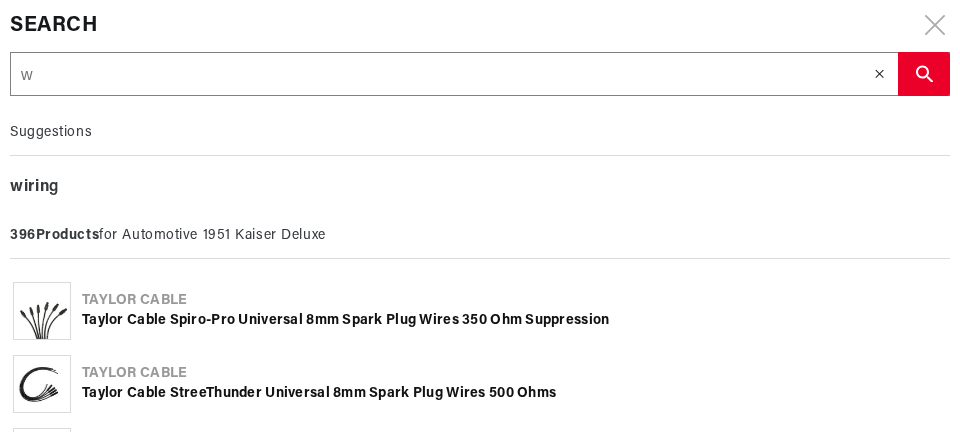 type on "w" 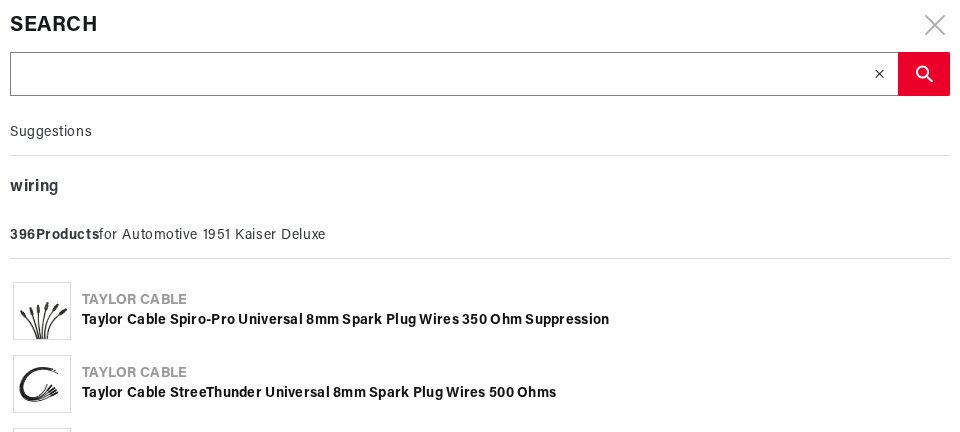 type 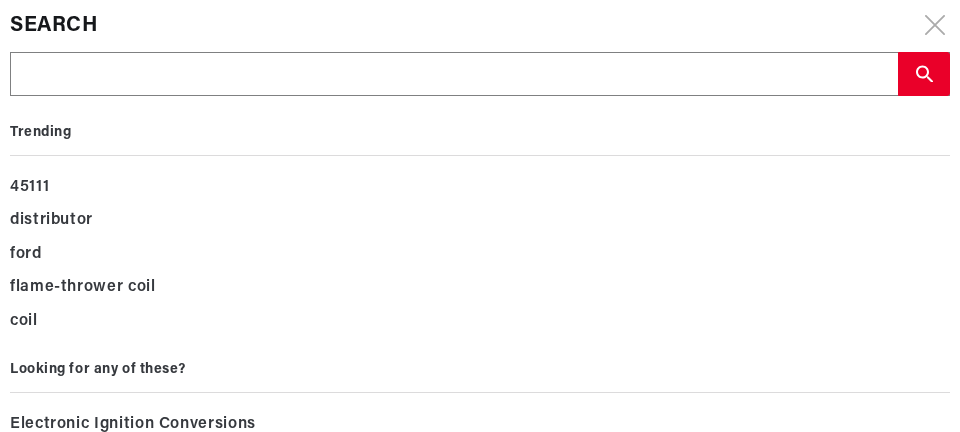 type on "P" 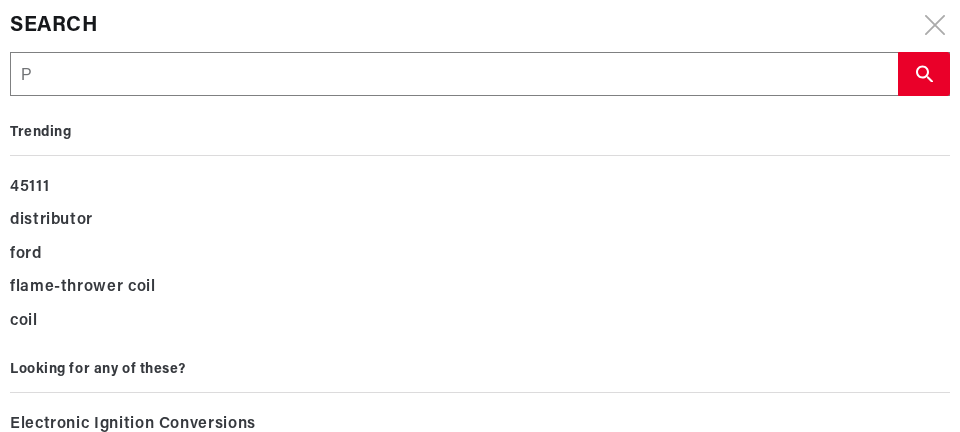 type on "P" 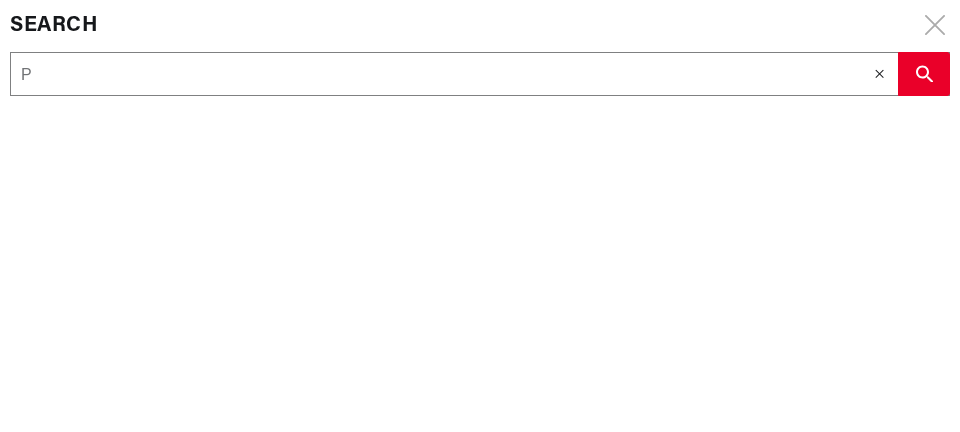type on "Pe" 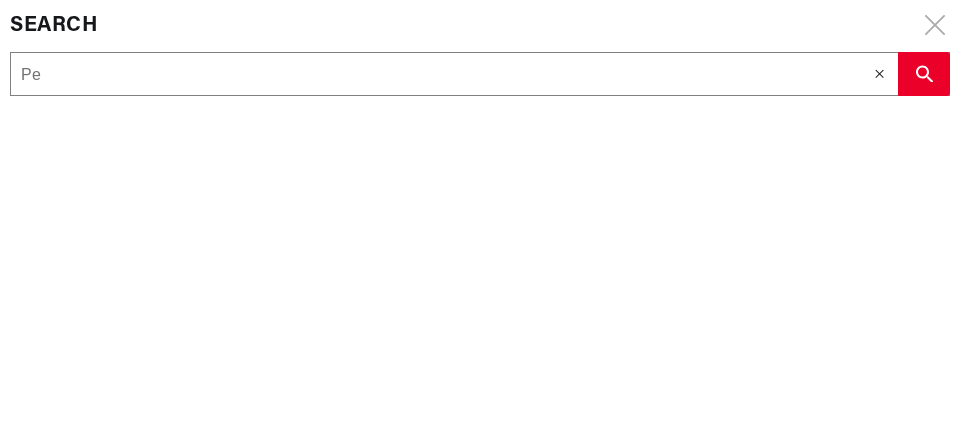 type on "Pe" 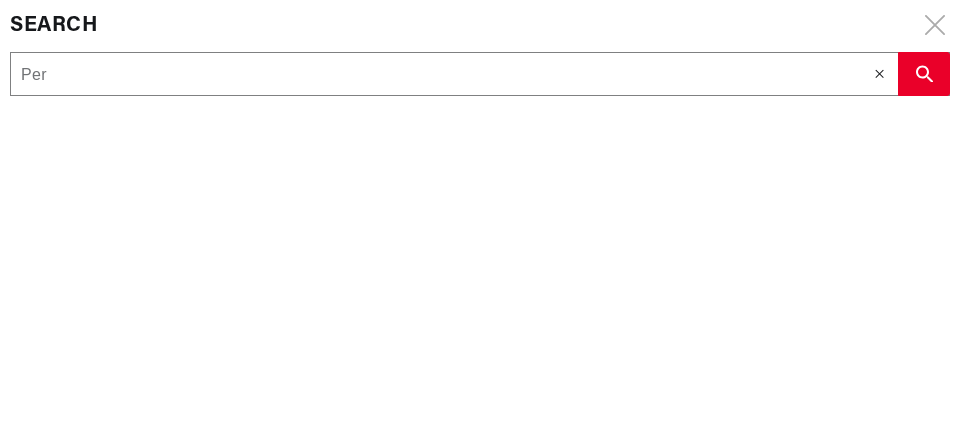 type on "Per" 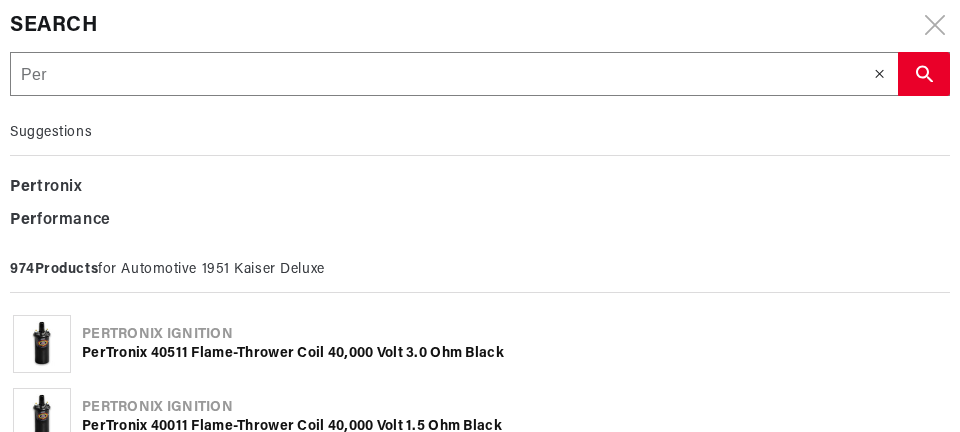 type on "Pert" 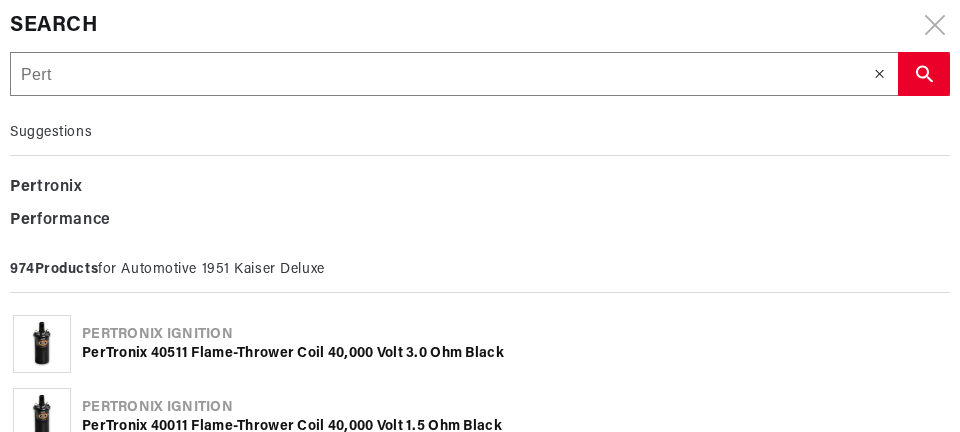 type on "Pert" 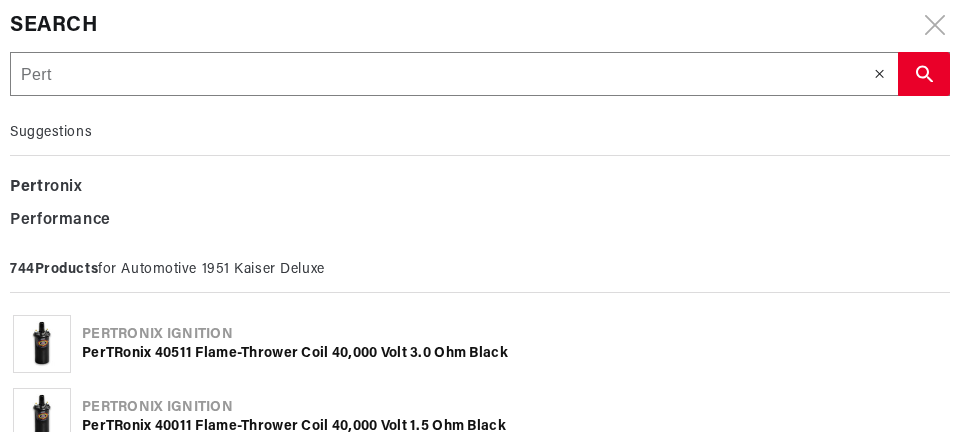 type on "Pertr" 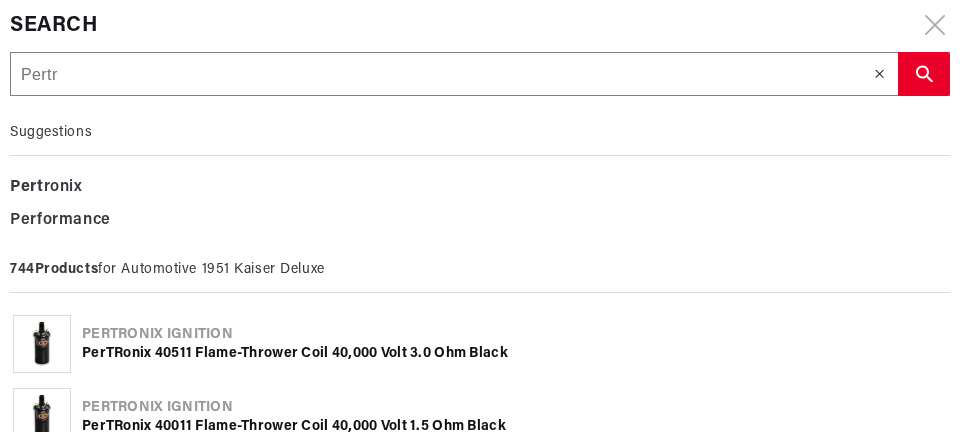 type on "Pertr" 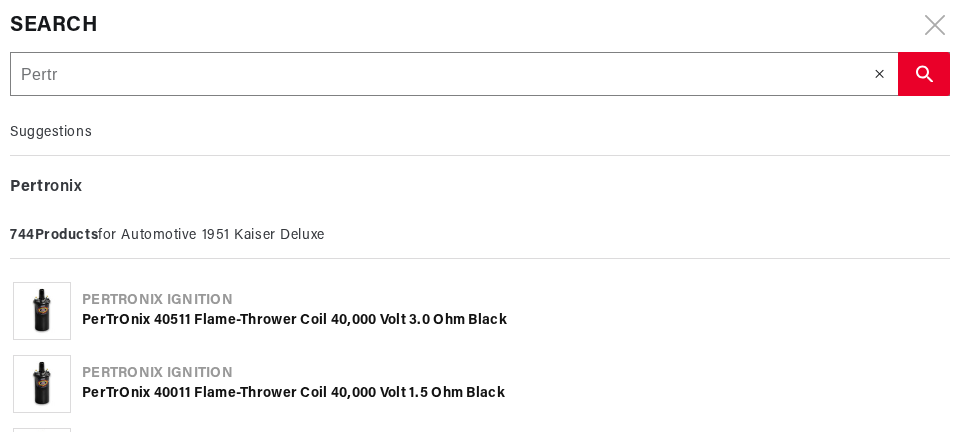 type on "Pertro" 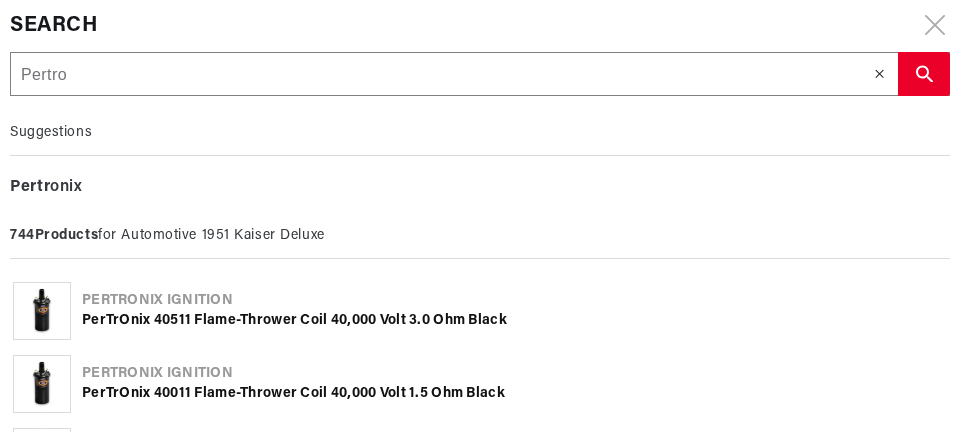 type on "Pertro" 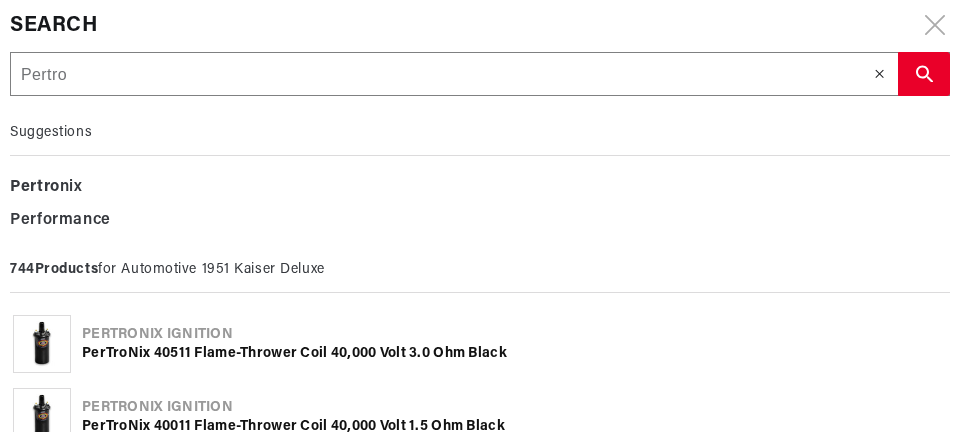 type on "Pertron" 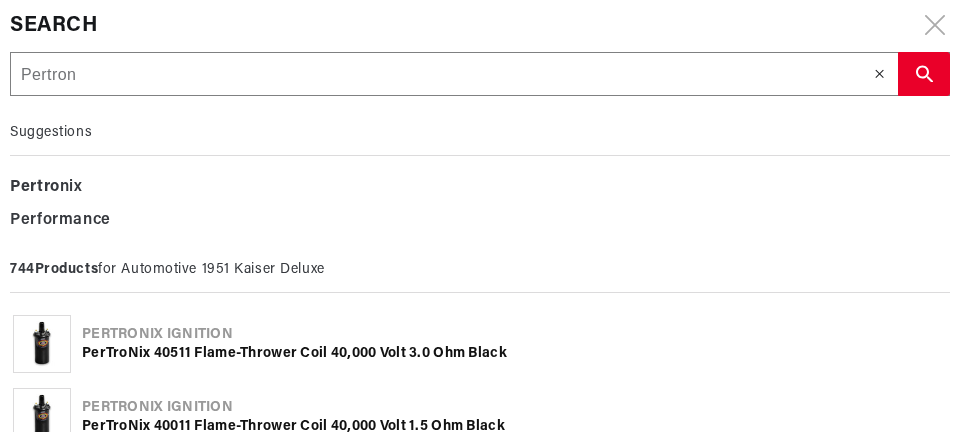 type on "Pertron" 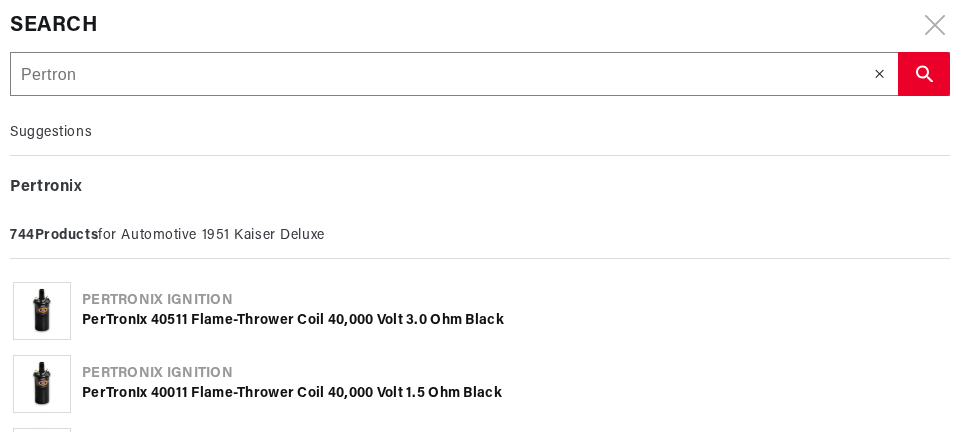 type on "Pertroni" 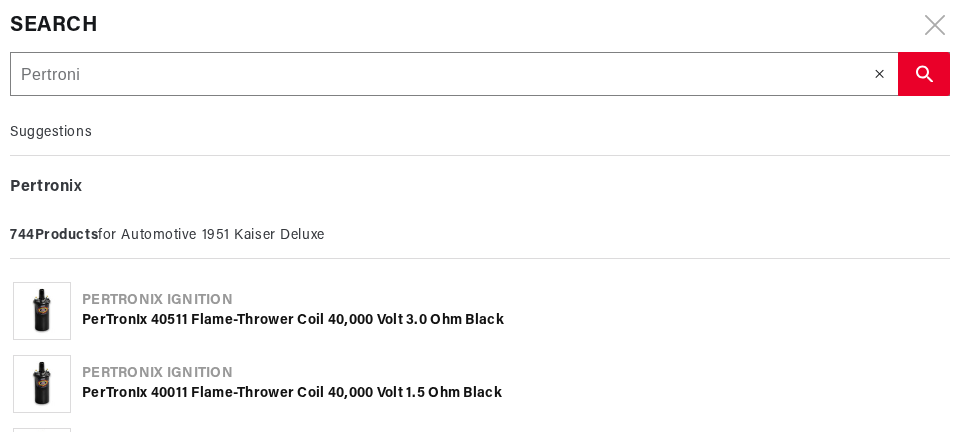 type on "Pertroni" 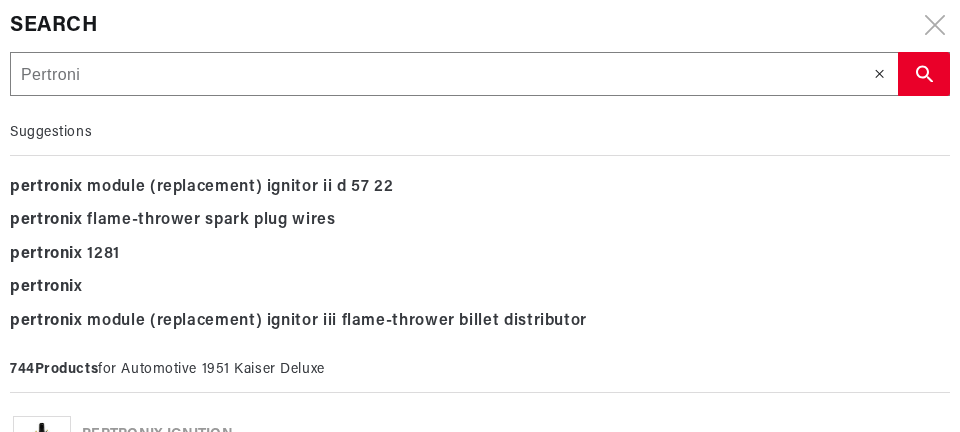type on "Pertronix" 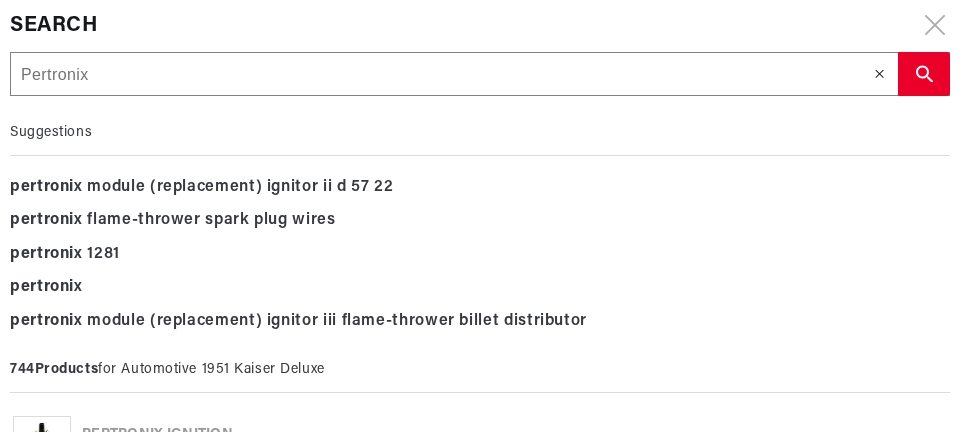 type on "Pertronix" 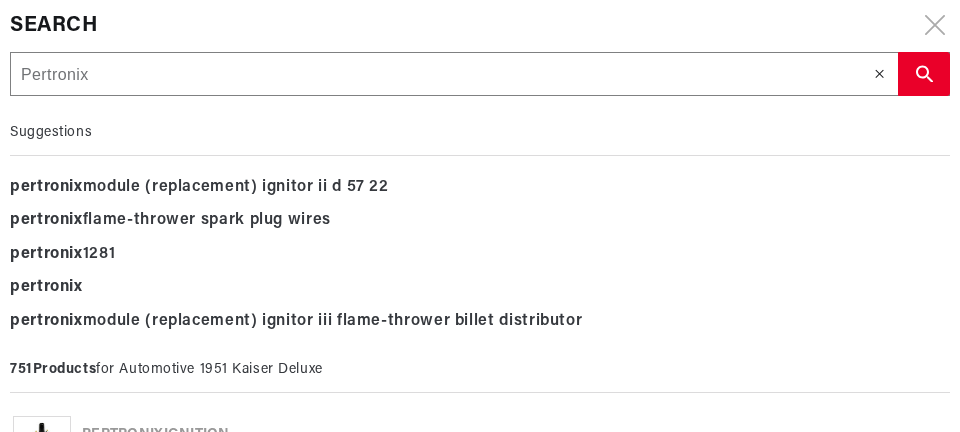 type on "Pertronix" 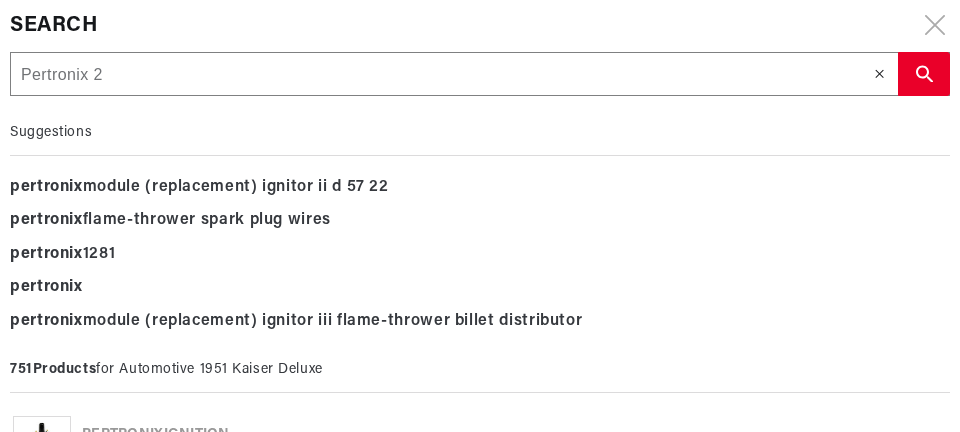type on "Pertronix 2" 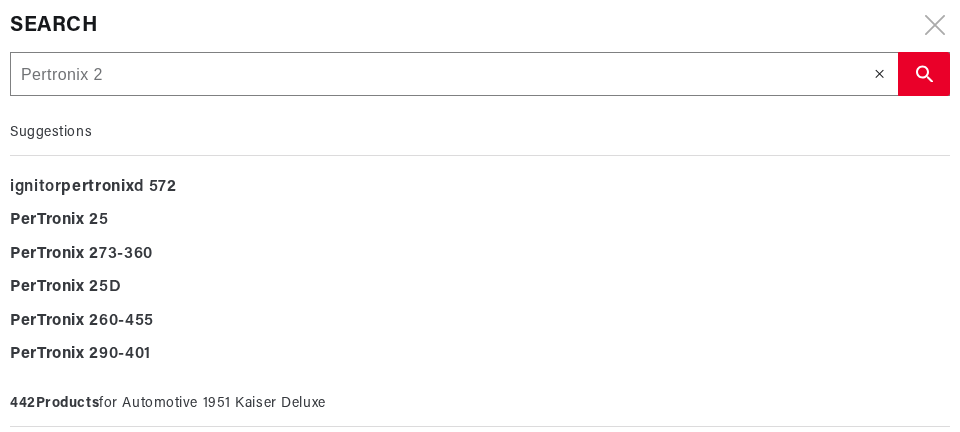 type on "Pertronix 21" 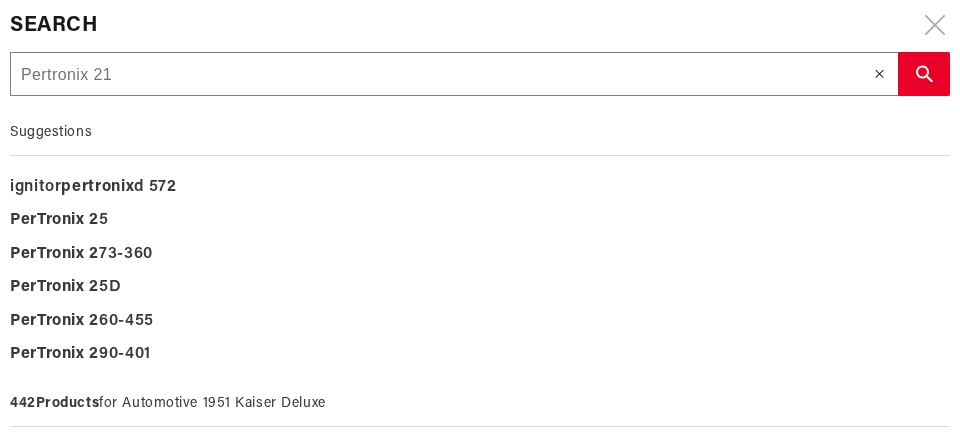 type on "Pertronix 21" 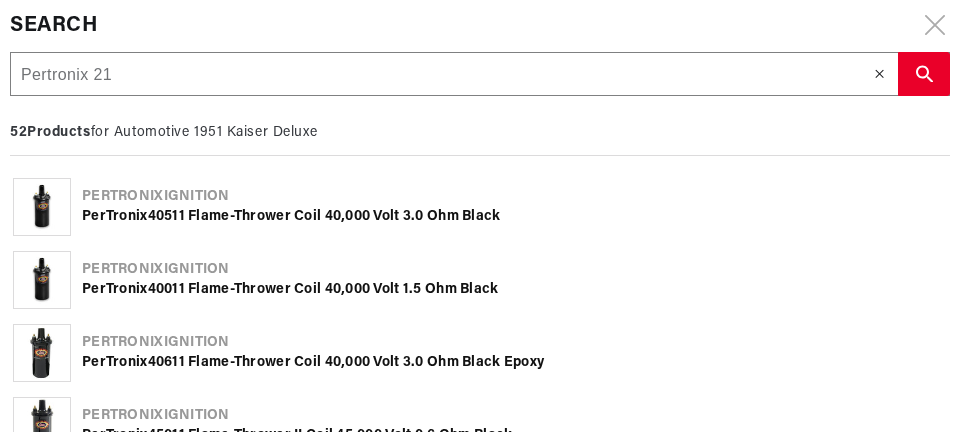type on "Pertronix 216" 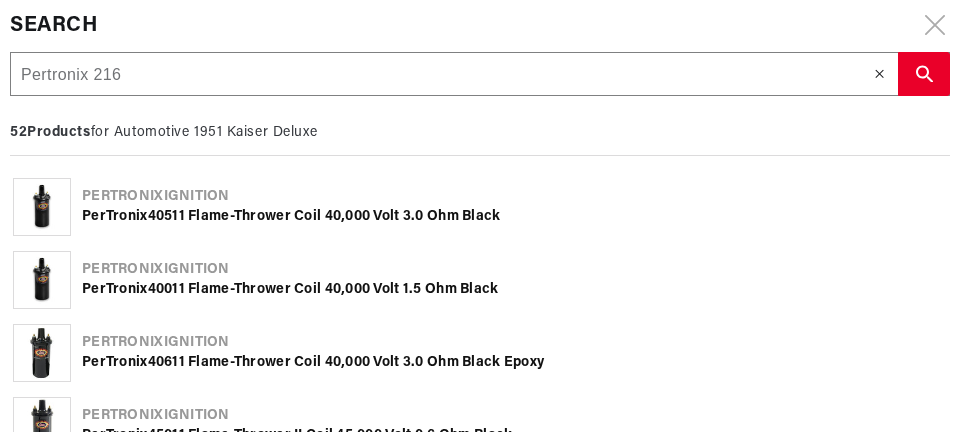 type on "Pertronix 216" 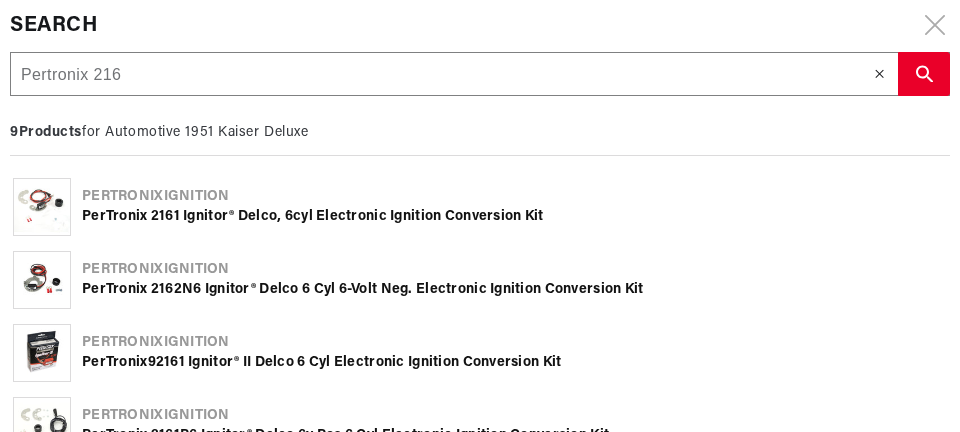 type on "Pertronix 2161" 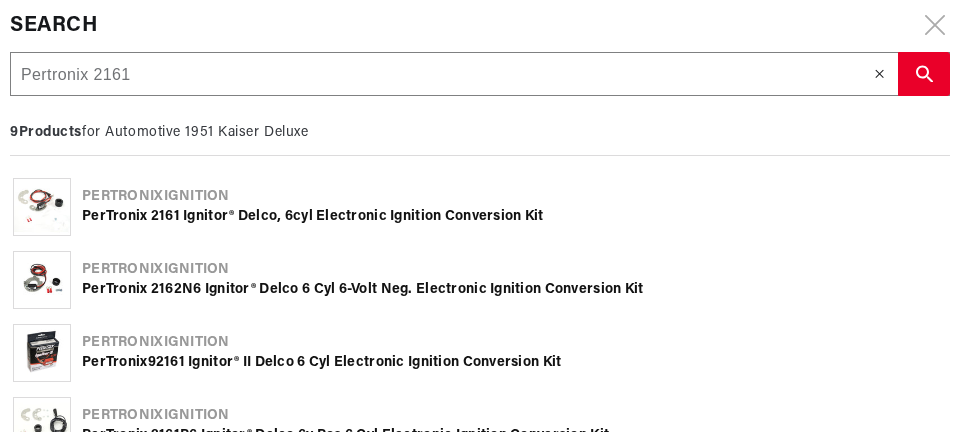 type on "Pertronix 2161" 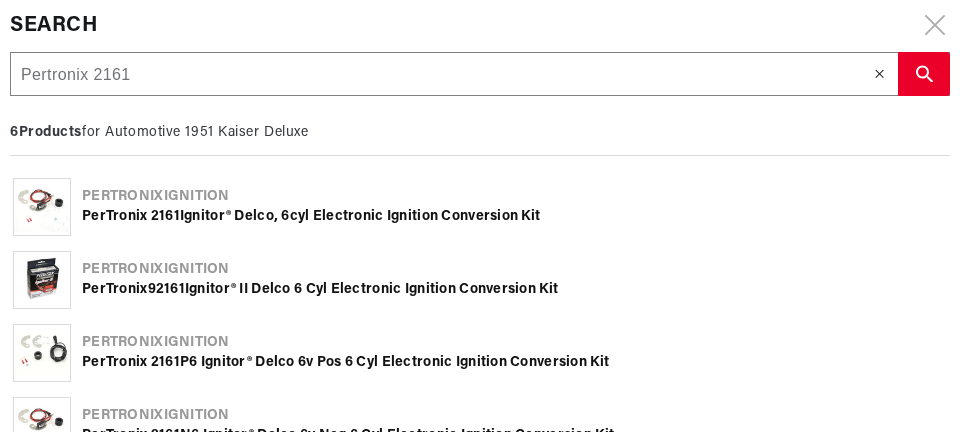 scroll, scrollTop: 0, scrollLeft: 747, axis: horizontal 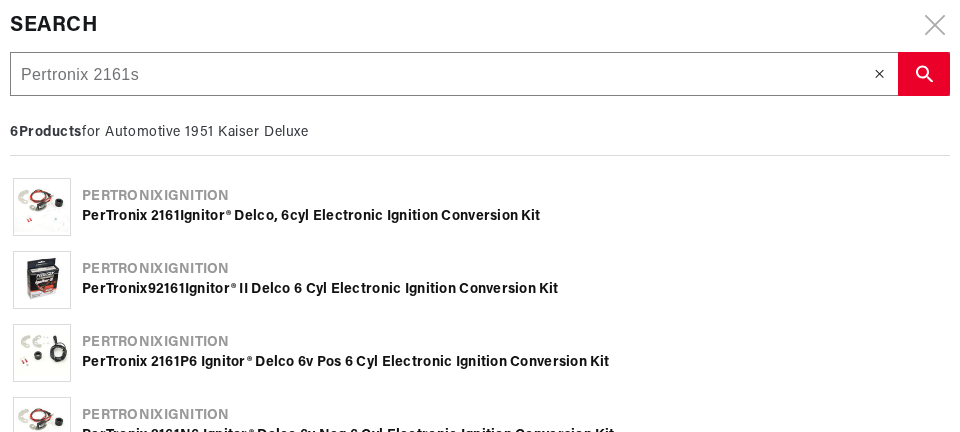 type on "Pertronix 2161s" 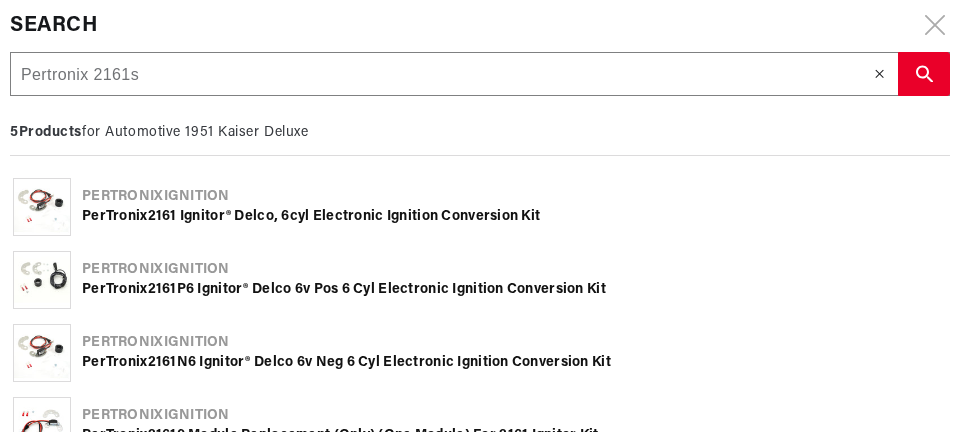 type on "Pertronix 2161sc" 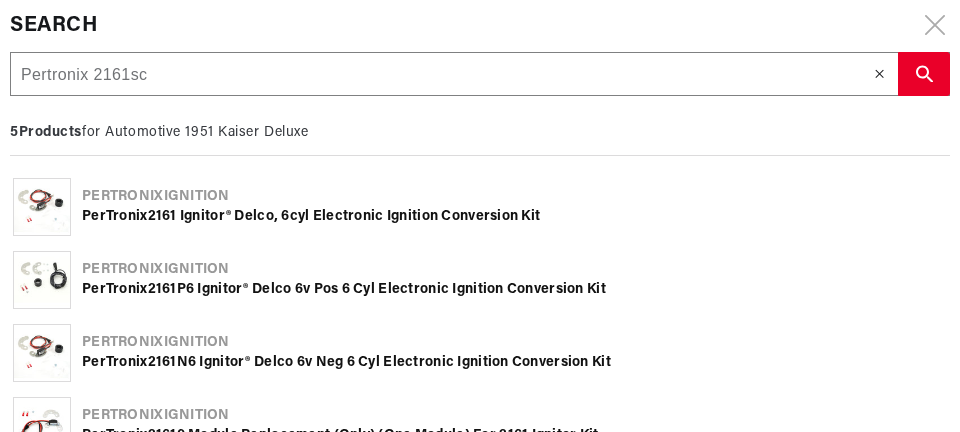type on "Pertronix 2161sc" 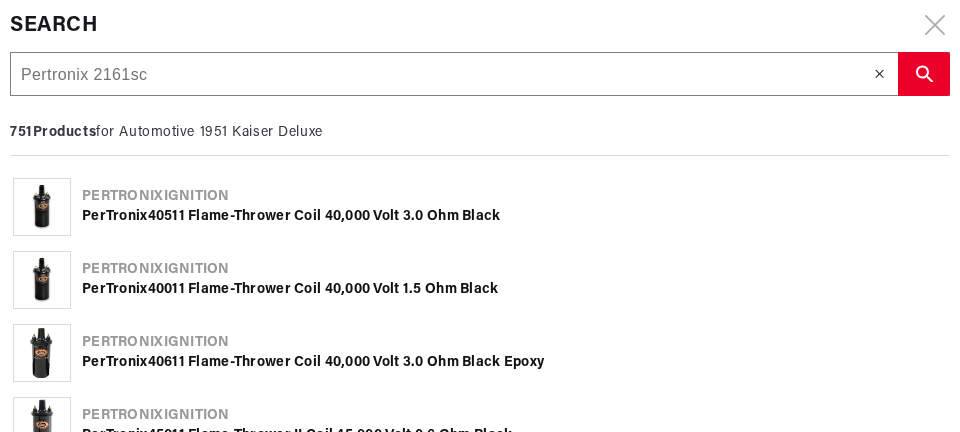 type on "Pertronix 2161sch" 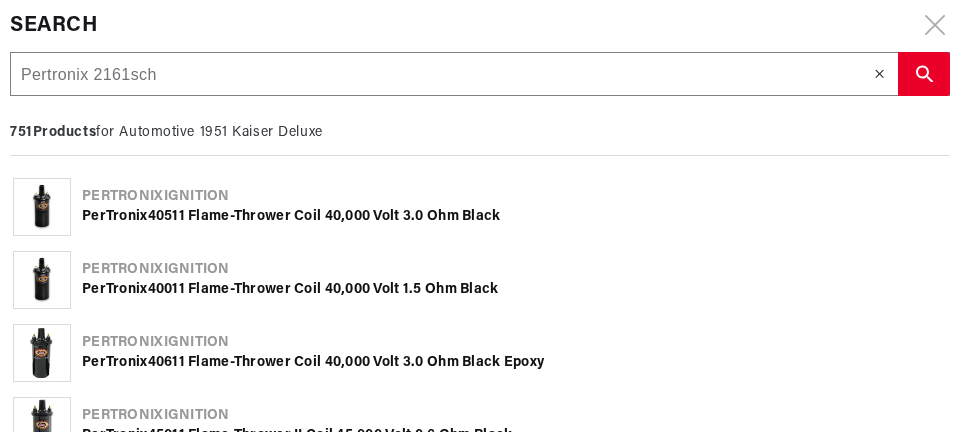 type on "Pertronix 2161sch" 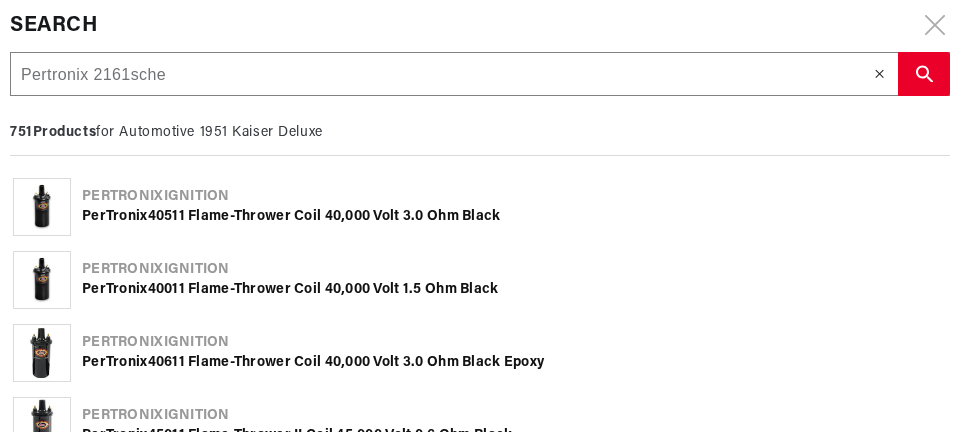 type on "Pertronix 2161sche" 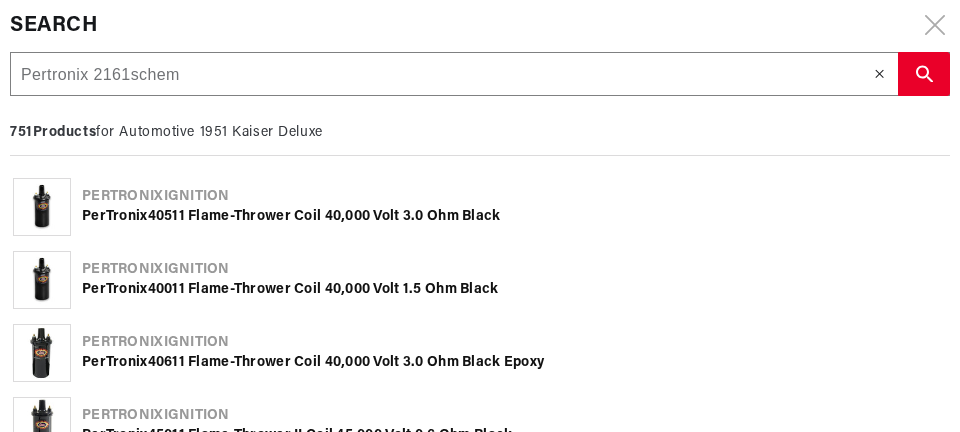 type on "Pertronix 2161schem" 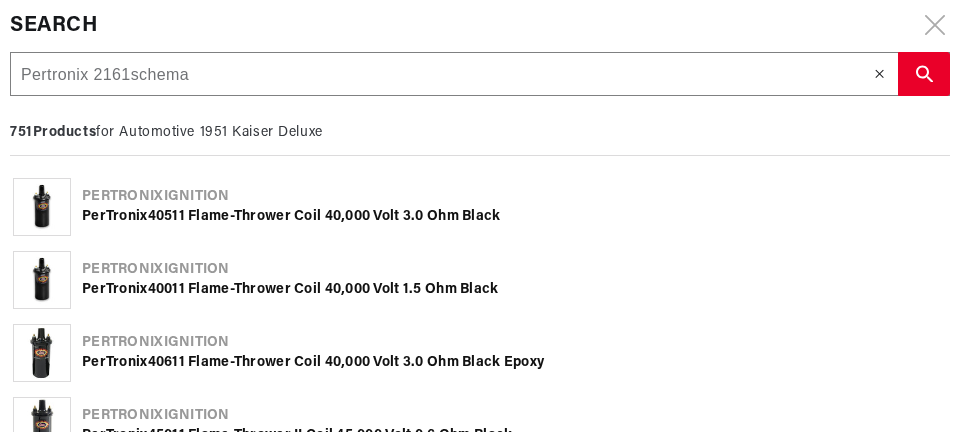 type on "Pertronix 2161schema" 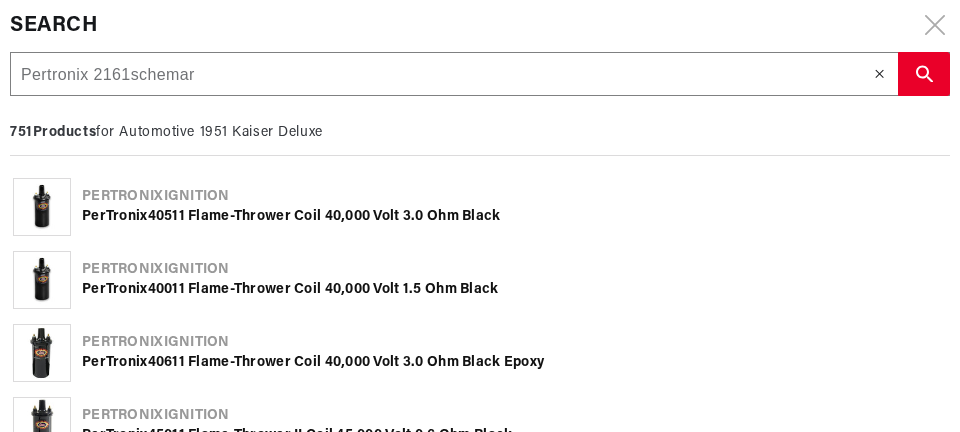 type on "Pertronix 2161schemar" 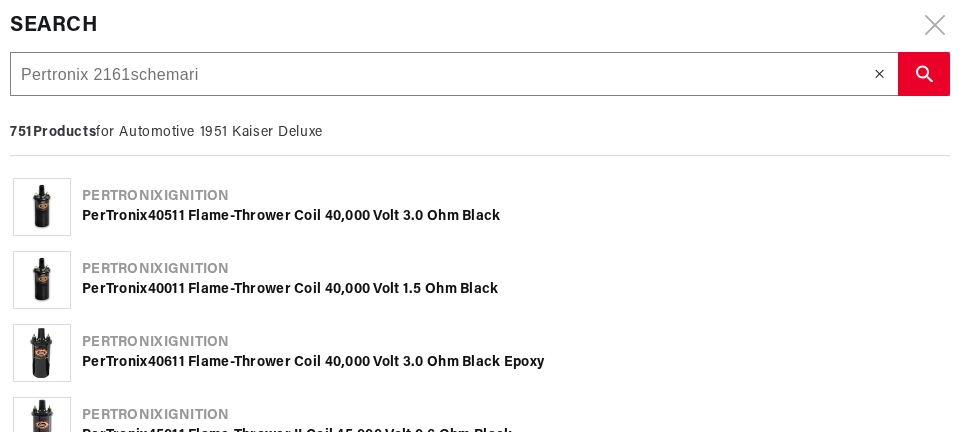 type on "Pertronix 2161schemari" 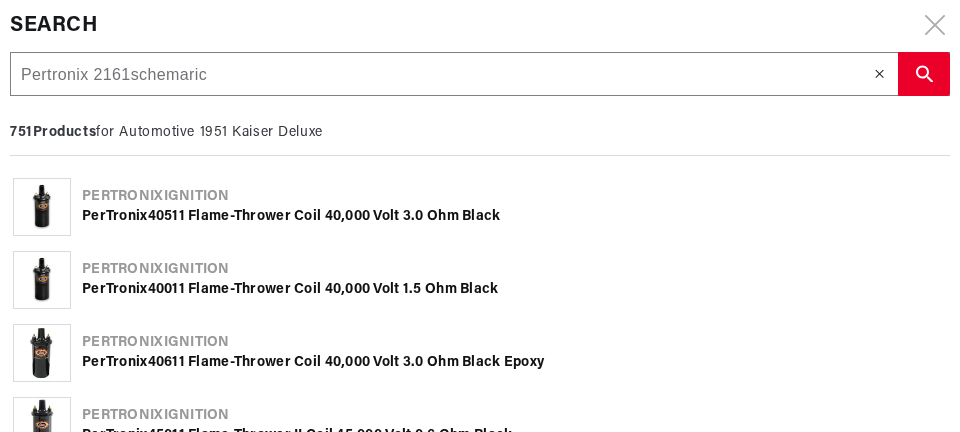 type on "Pertronix 2161schemaric" 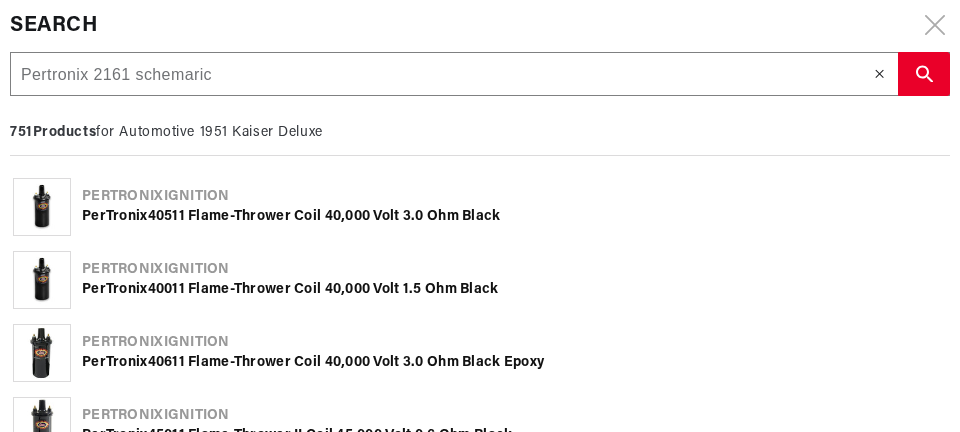 type on "Pertronix 2161 schemaric" 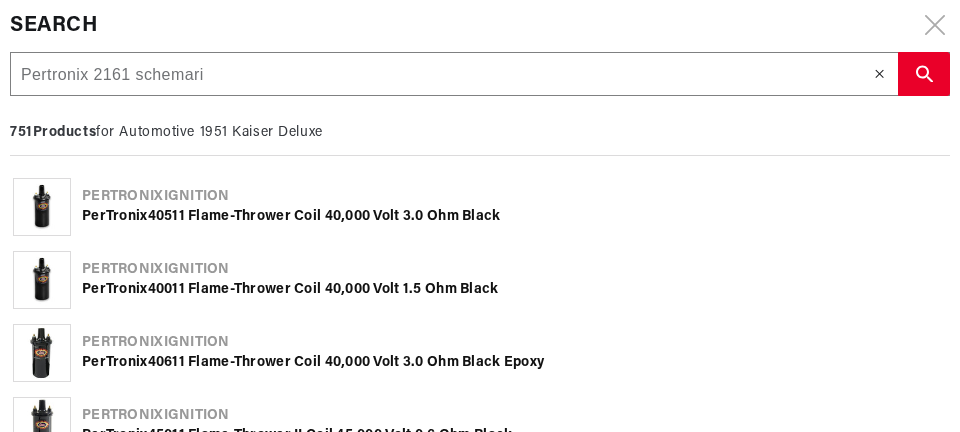 type on "Pertronix 2161 schemari" 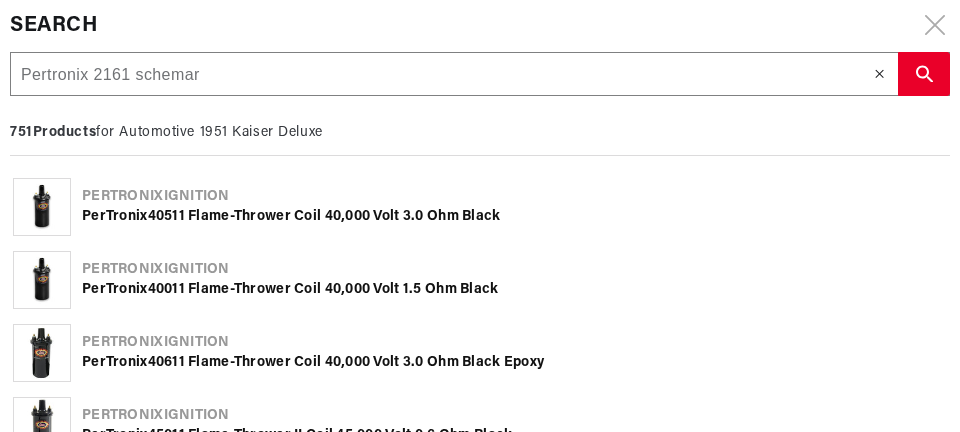 type on "Pertronix 2161 schemar" 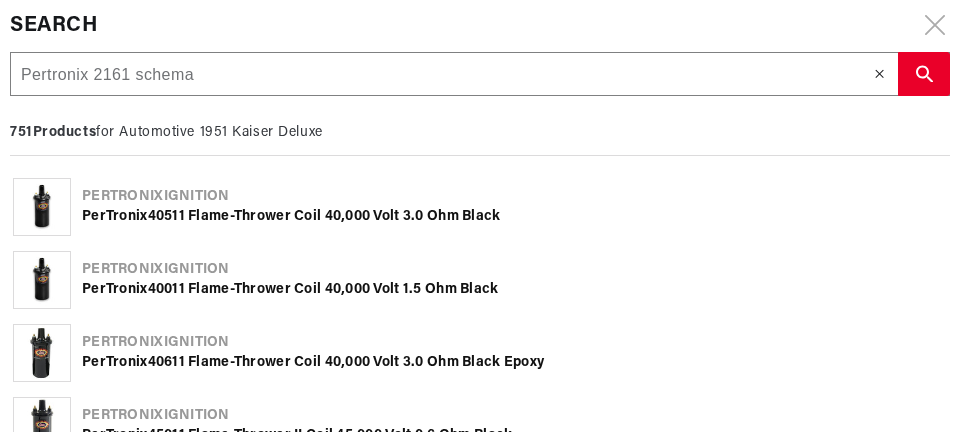 type on "Pertronix 2161 schema" 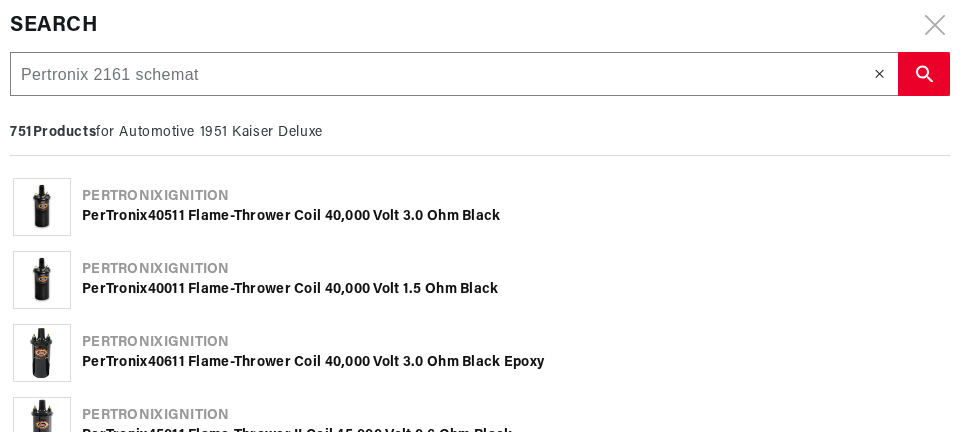 type on "Pertronix 2161 schemat" 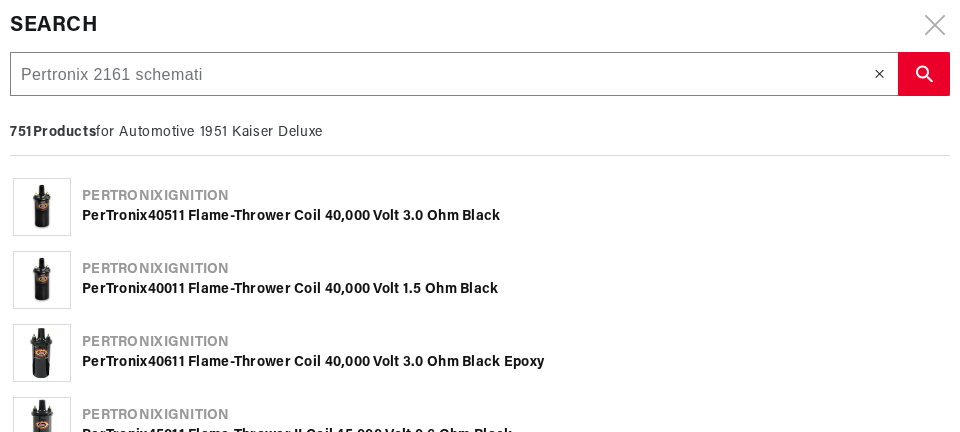 type on "Pertronix 2161 schemati" 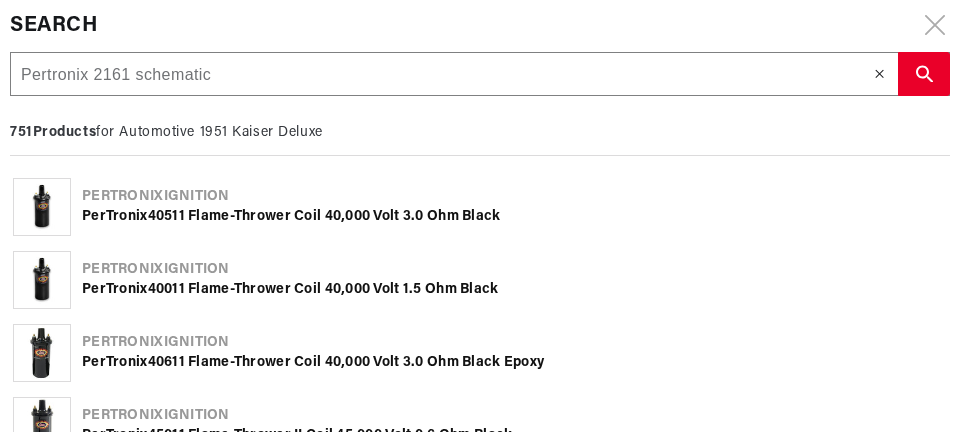 type on "Pertronix 2161 schematic" 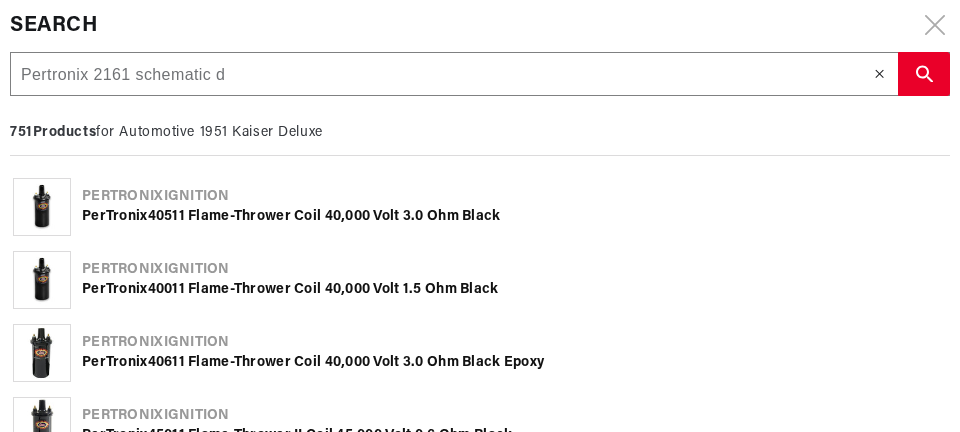 type on "Pertronix 2161 schematic d" 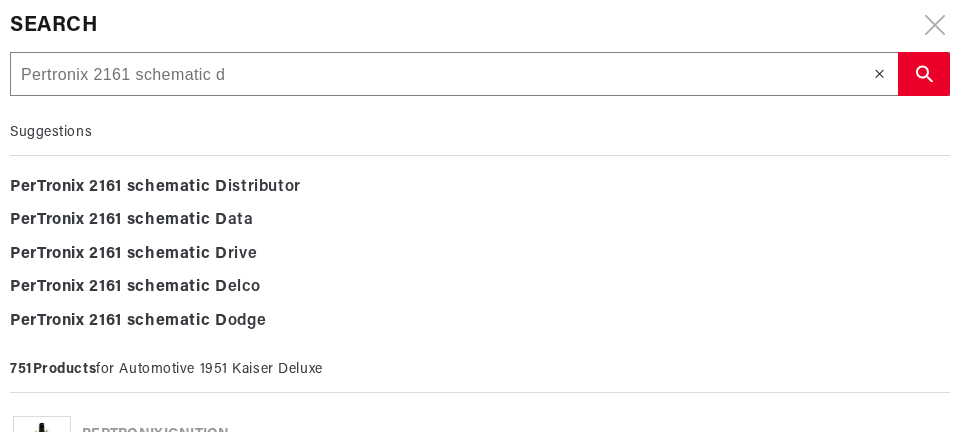 type on "Pertronix 2161 schematic di" 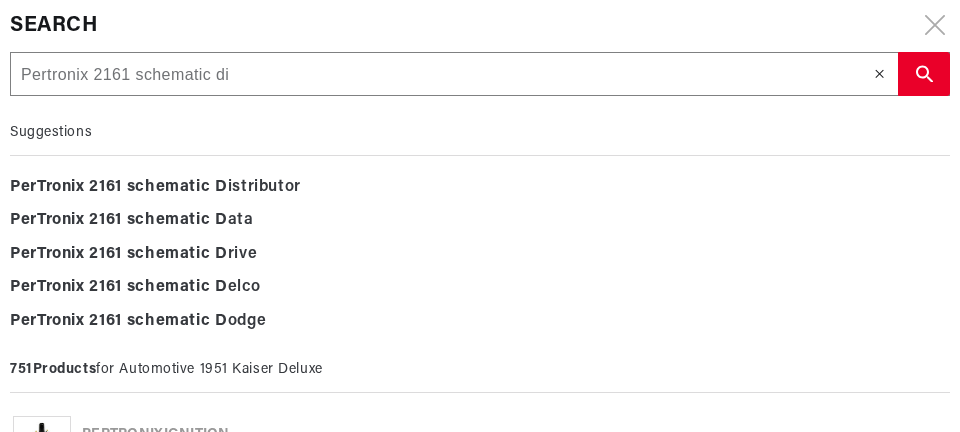 type on "Pertronix 2161 schematic di" 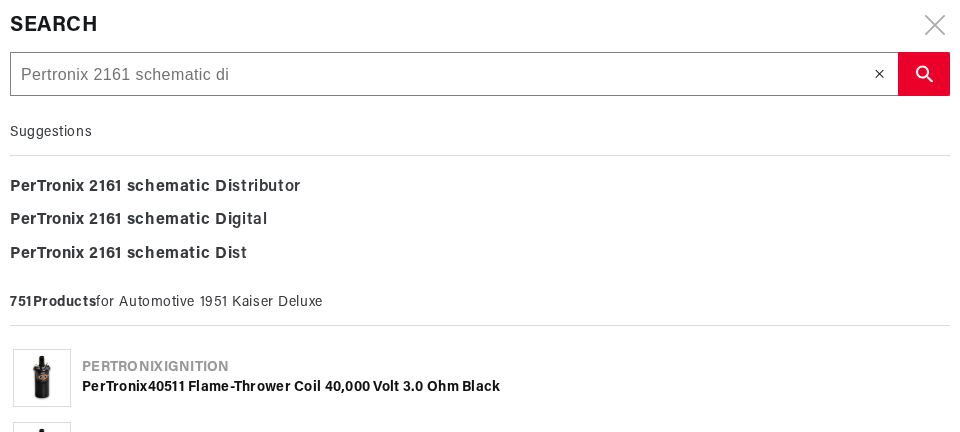 type on "Pertronix 2161 schematic dia" 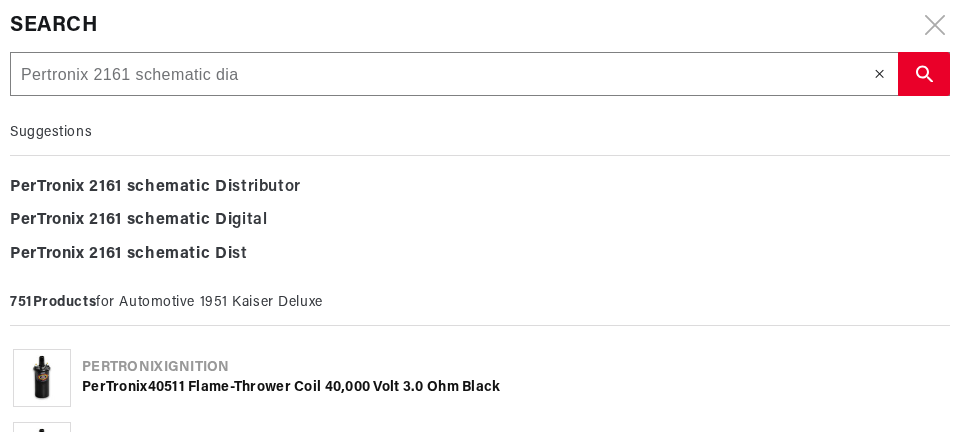 type on "Pertronix 2161 schematic dia" 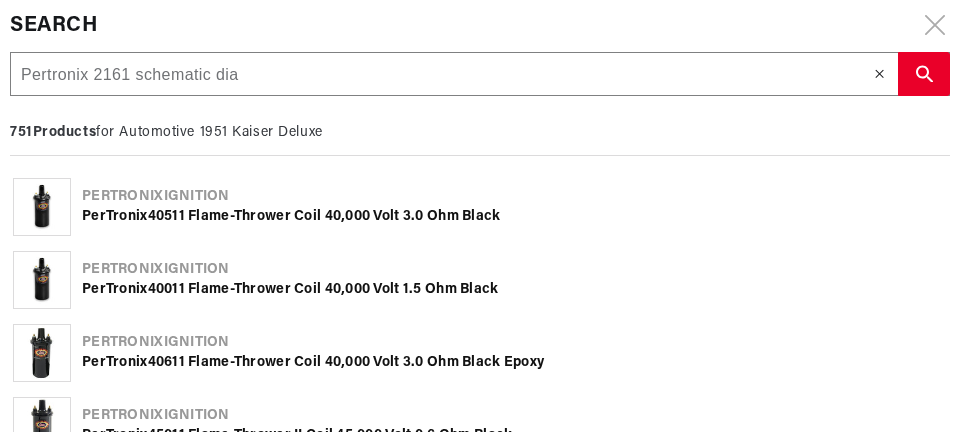 type on "Pertronix 2161 schematic diag" 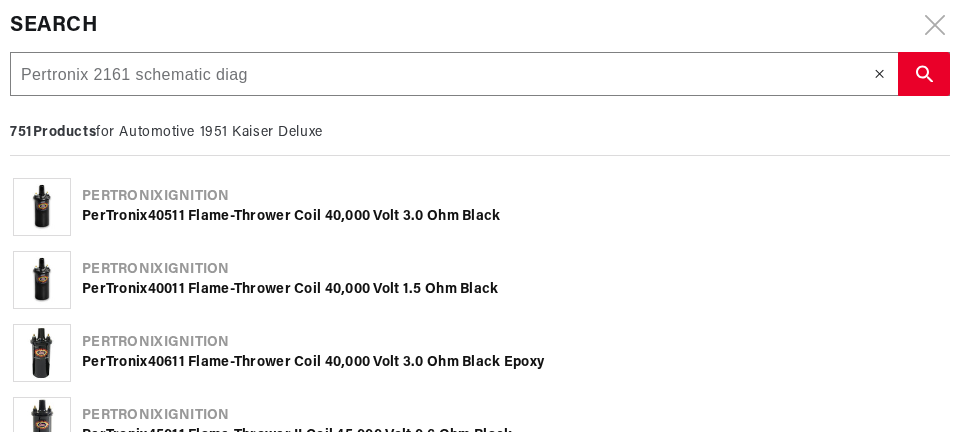 type on "Pertronix 2161 schematic diag" 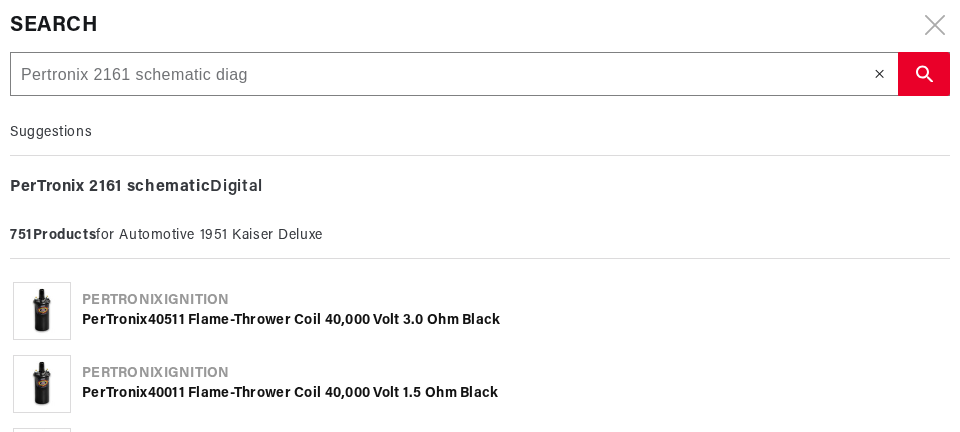 type on "Pertronix 2161 schematic diagr" 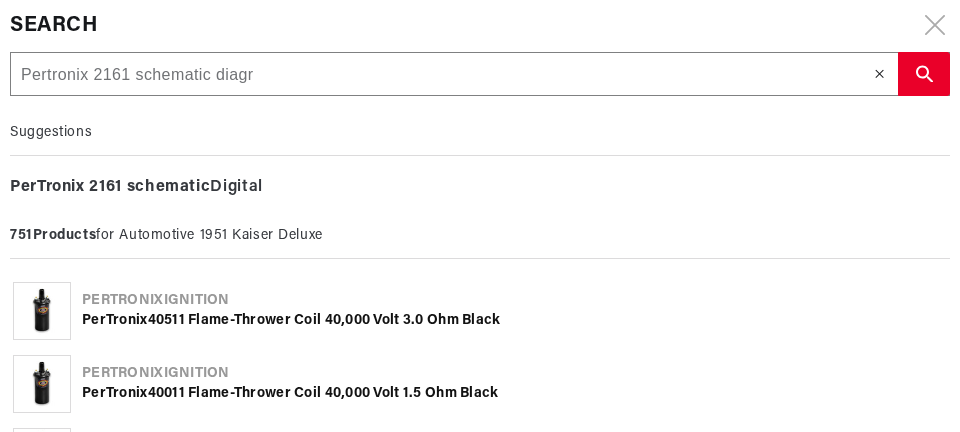 type on "Pertronix 2161 schematic diagr" 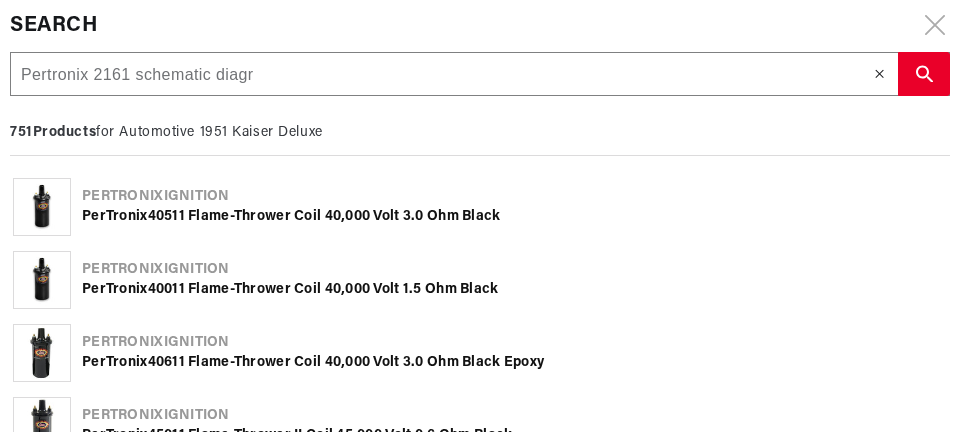 type on "Pertronix 2161 schematic diagra" 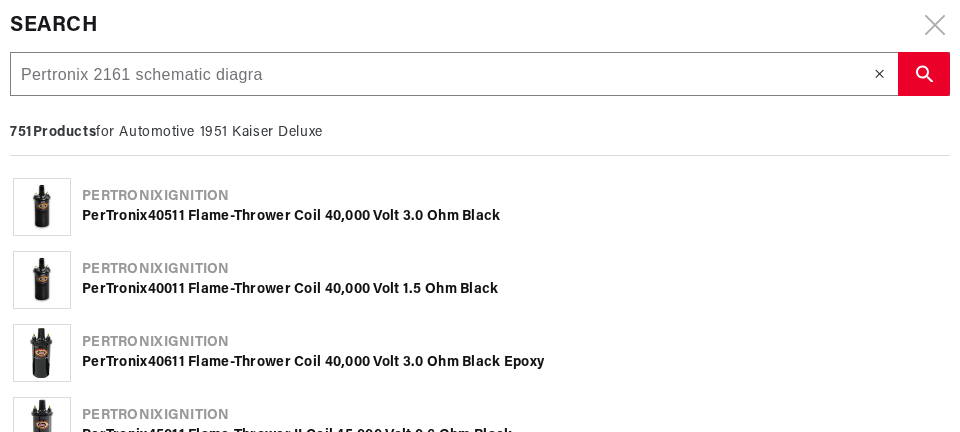 type on "Pertronix 2161 schematic diagra" 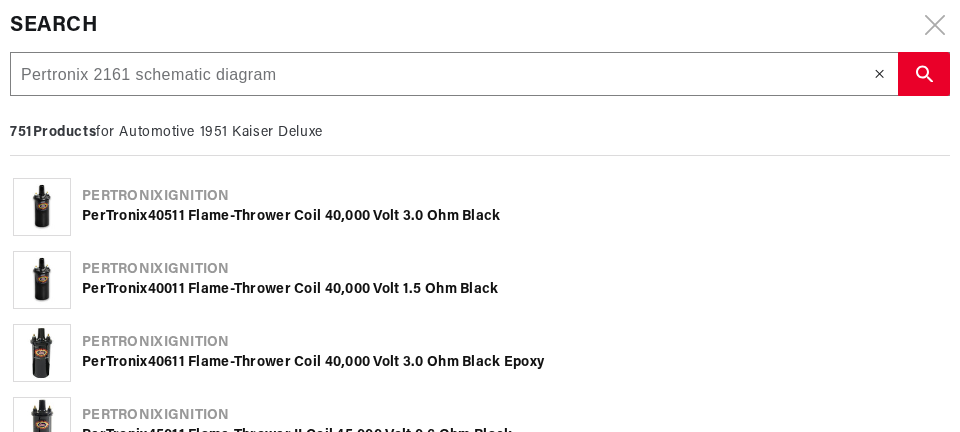 type on "Pertronix 2161 schematic diagram" 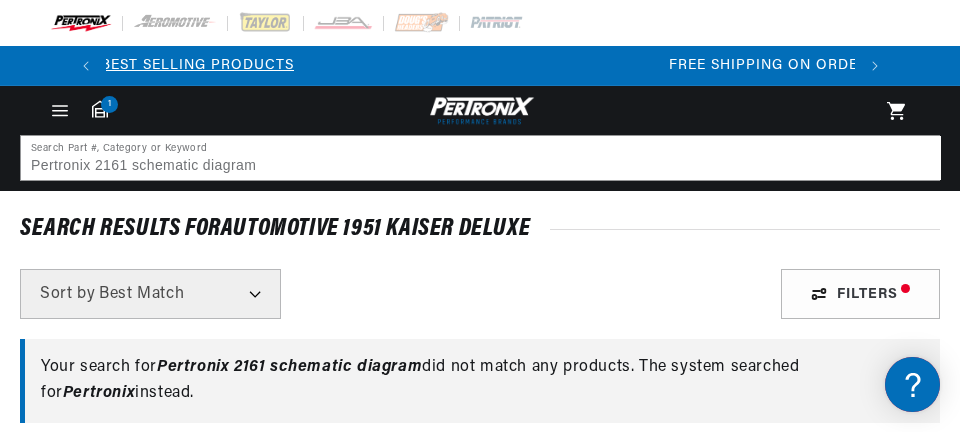scroll, scrollTop: 0, scrollLeft: 221, axis: horizontal 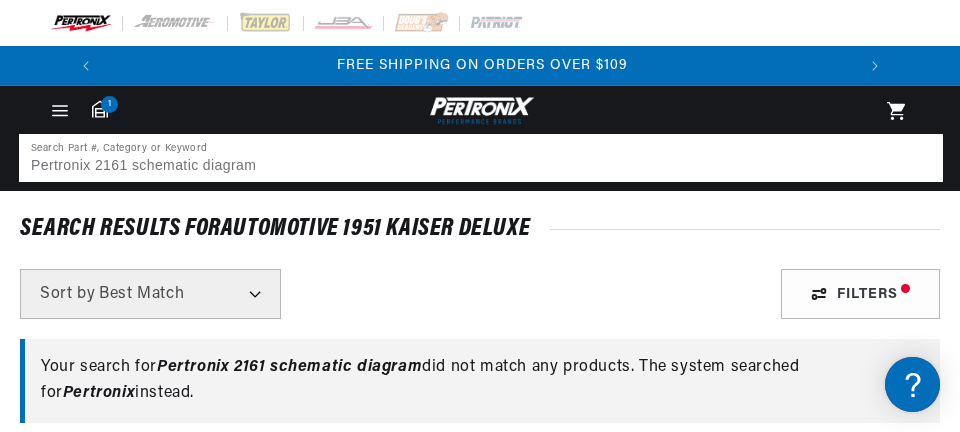 click on "Pertronix 2161 schematic diagram" at bounding box center [481, 158] 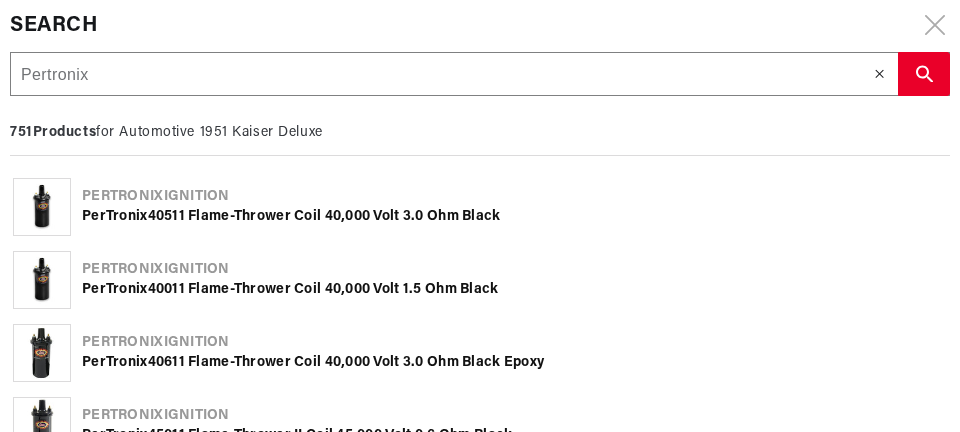 scroll, scrollTop: 0, scrollLeft: 0, axis: both 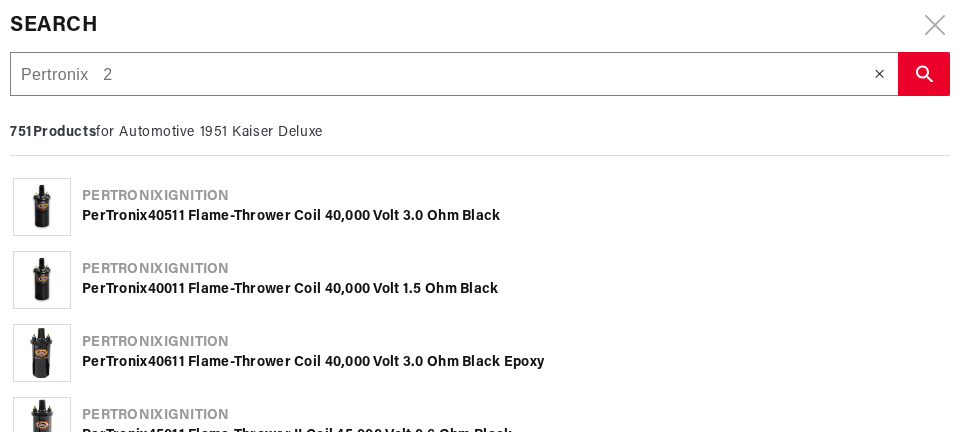 type on "Pertronix   2" 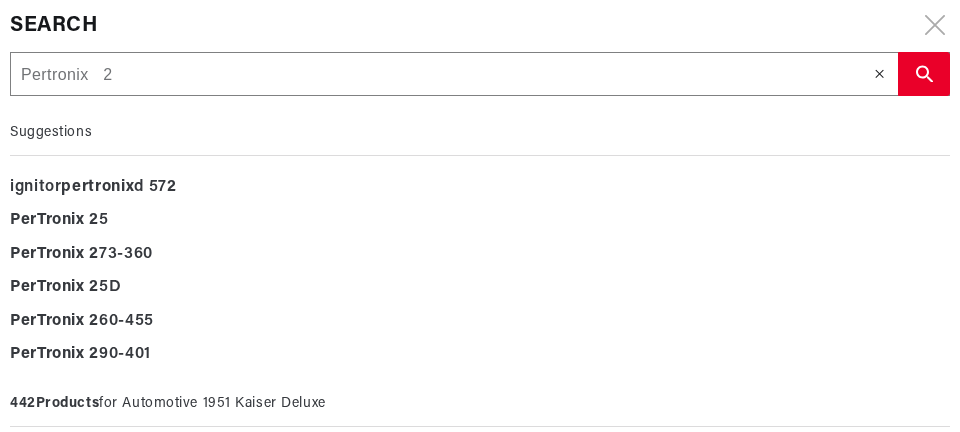 type on "Pertronix   21" 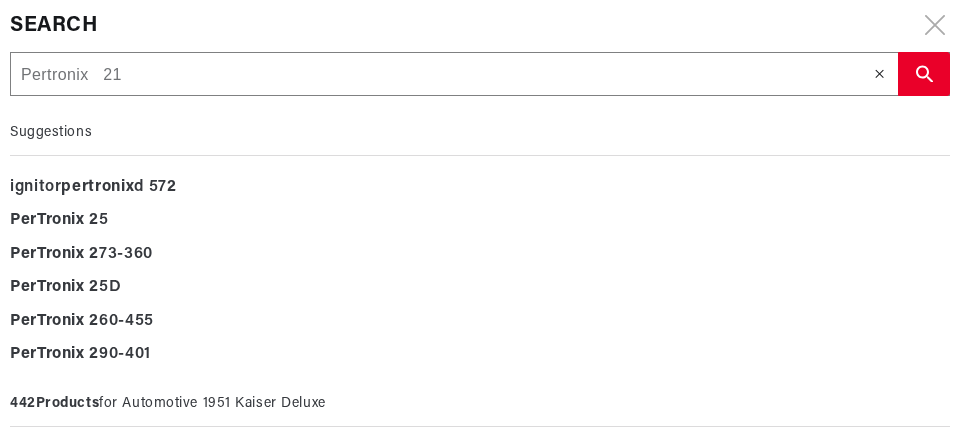 type on "Pertronix   21" 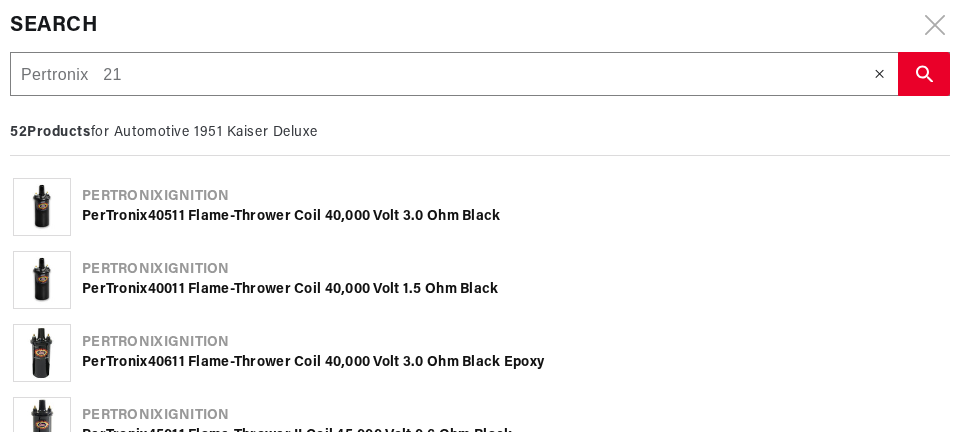 type on "Pertronix   216" 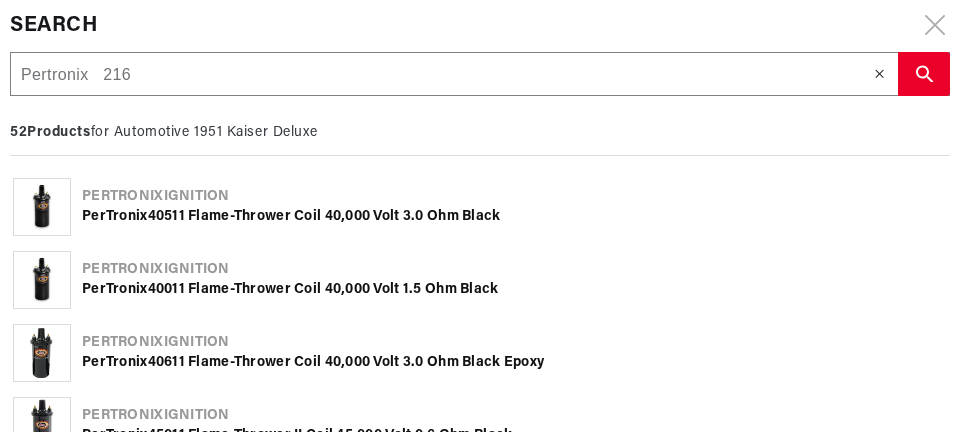 type on "Pertronix   216" 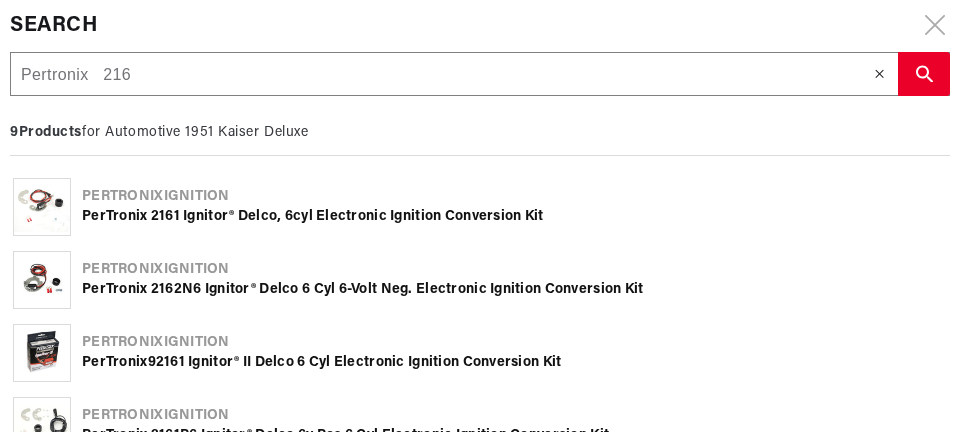 type on "Pertronix   2161" 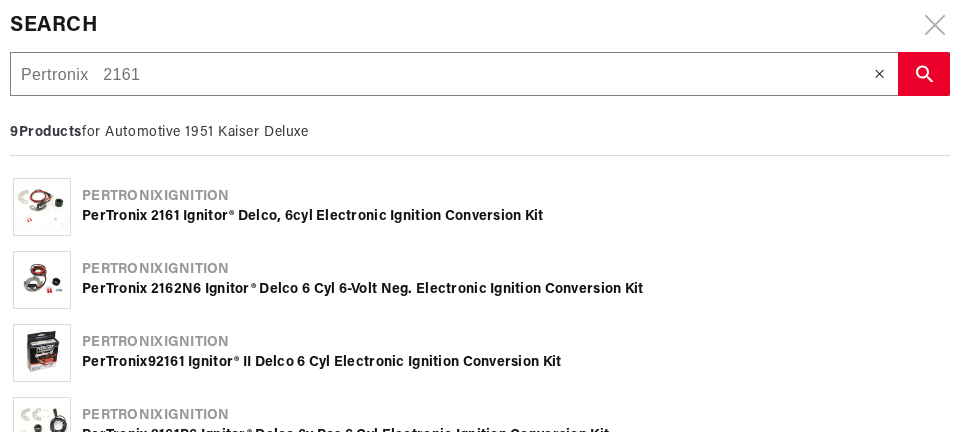 type on "Pertronix   2161" 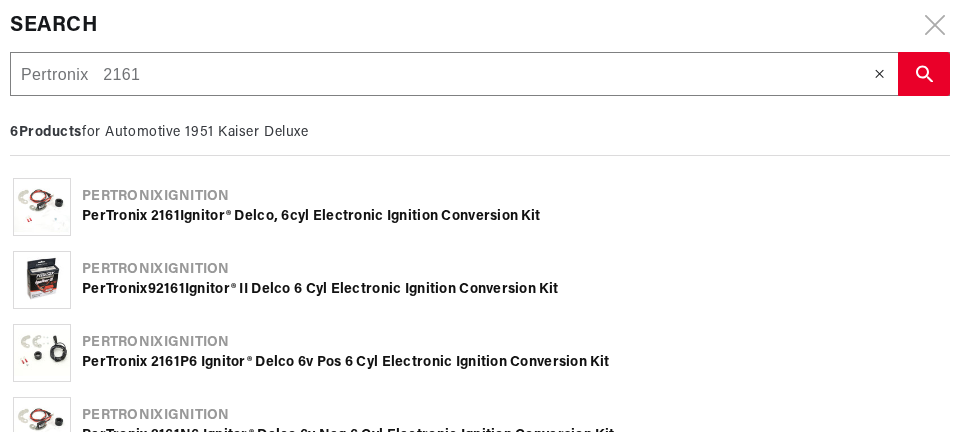 type on "Pertronix   2161" 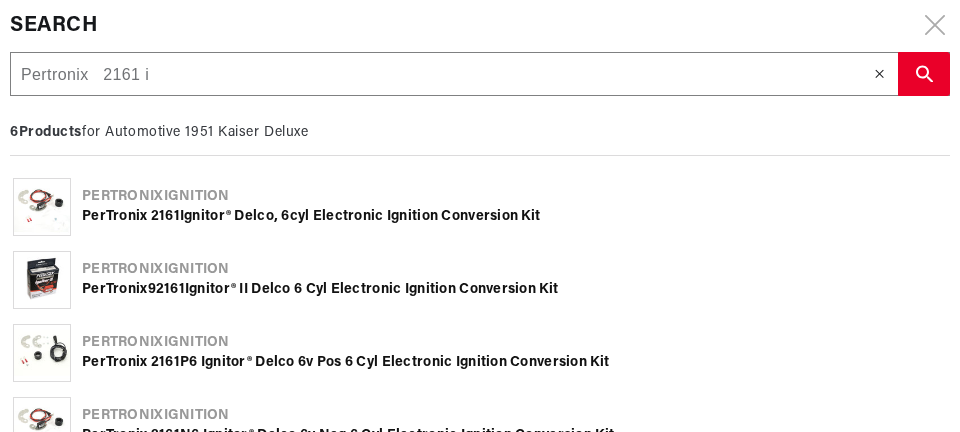 type on "Pertronix   2161 i" 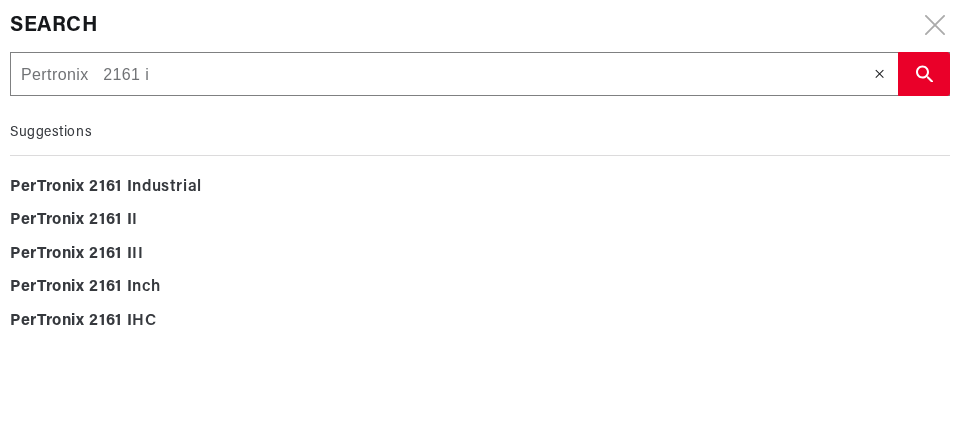 type on "Pertronix   2161 in" 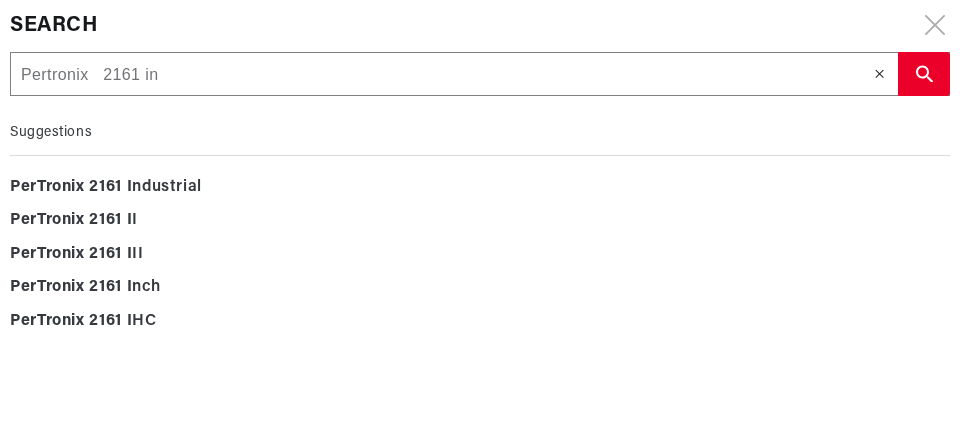type on "Pertronix   2161 in" 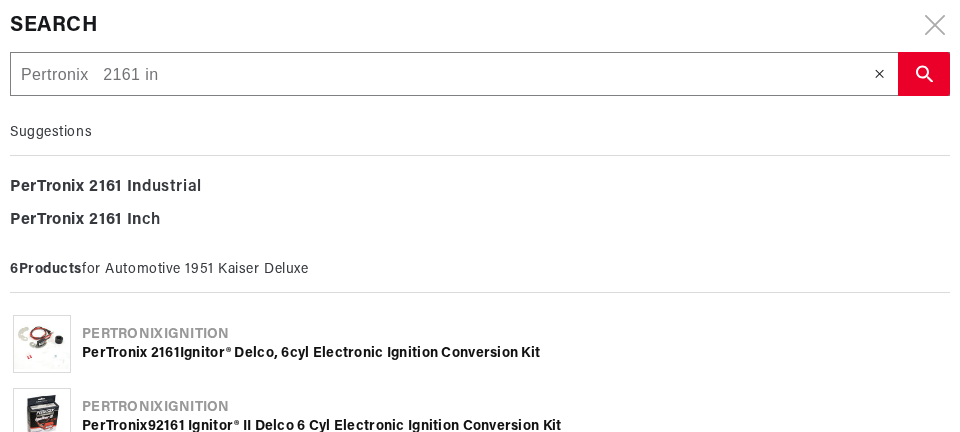 scroll, scrollTop: 0, scrollLeft: 747, axis: horizontal 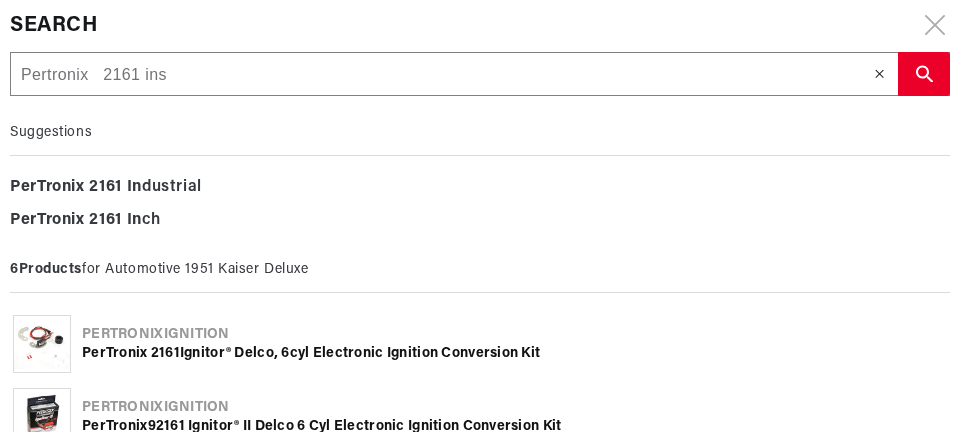 type on "Pertronix   2161 ins" 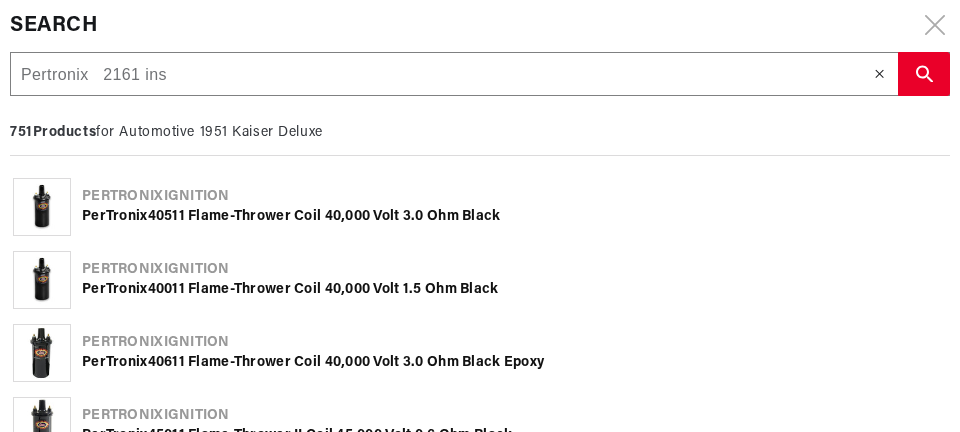 type on "Pertronix   2161 inst" 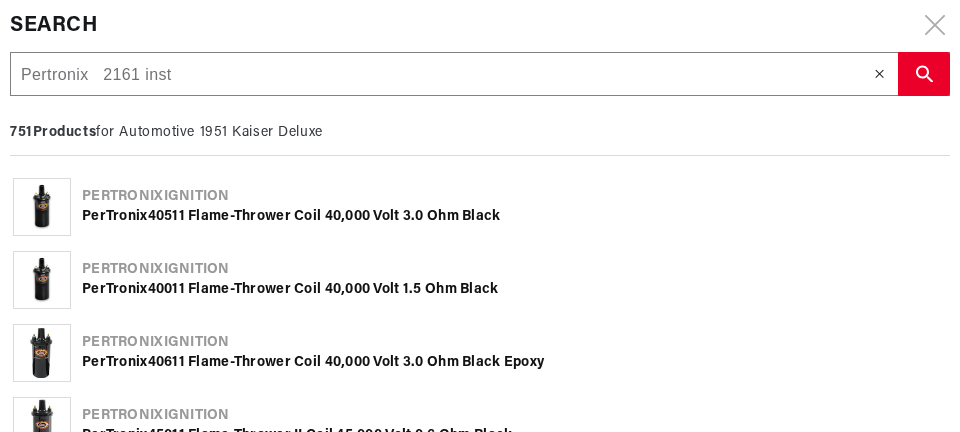type on "Pertronix   2161 inst" 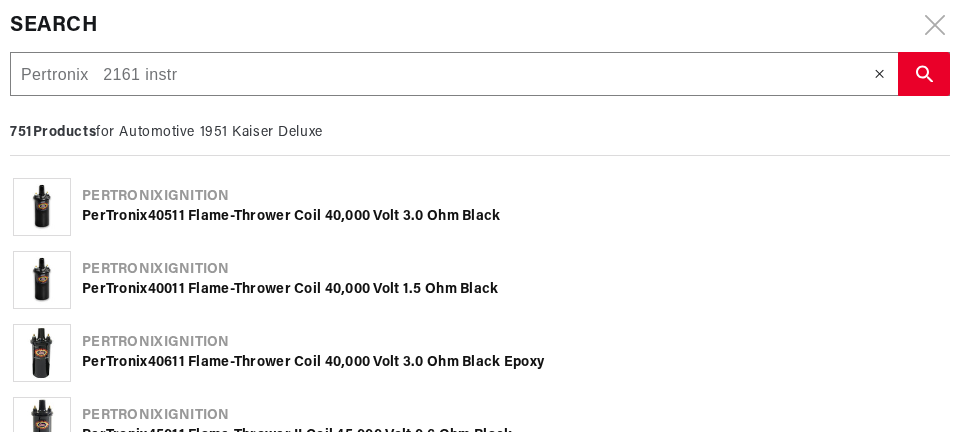 type on "Pertronix   2161 instr" 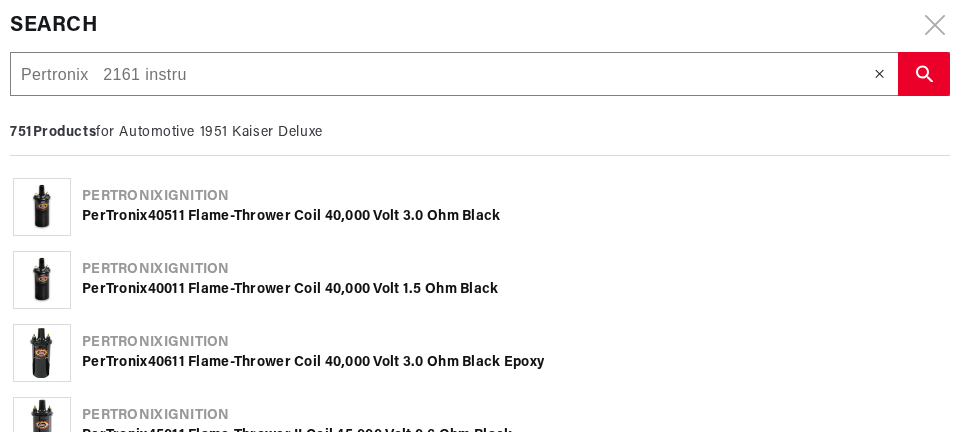 type on "Pertronix   2161 instru" 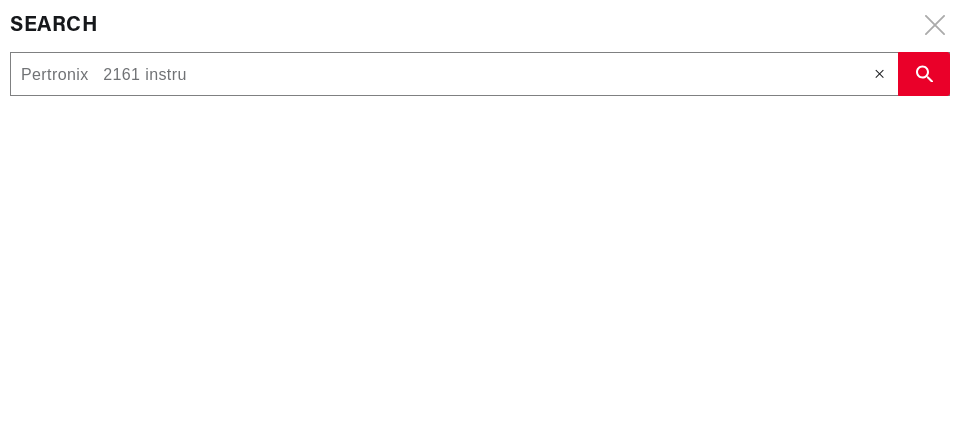 type on "Pertronix   2161 instruc" 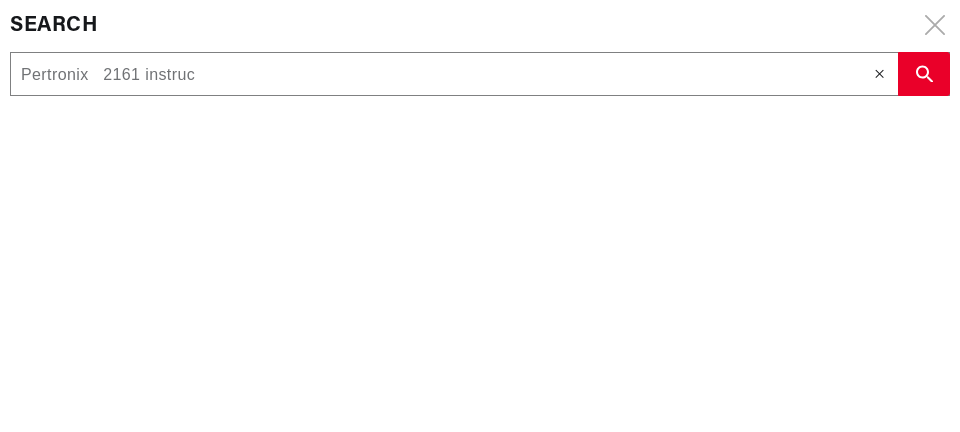 type on "Pertronix   2161 instruc" 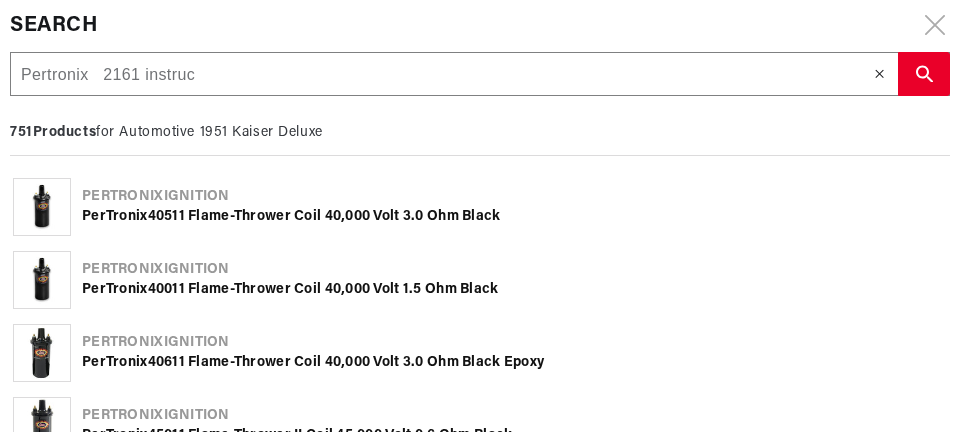 type on "Pertronix   2161 instruct" 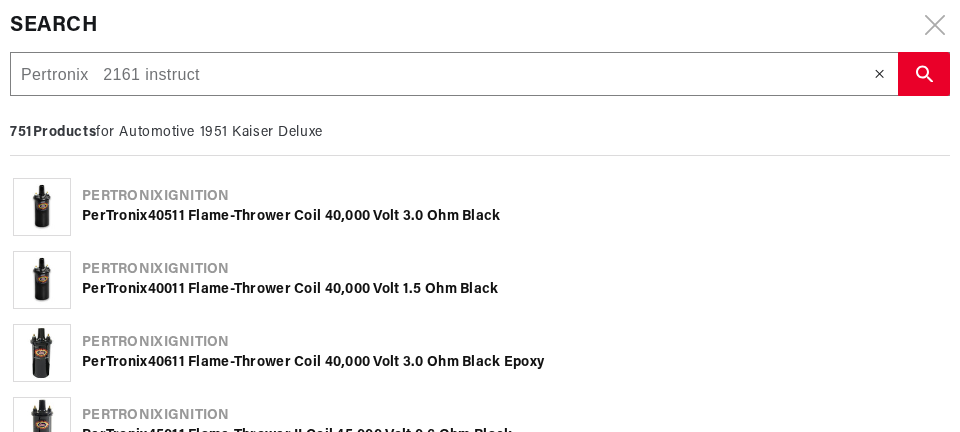 type on "Pertronix   2161 instruct" 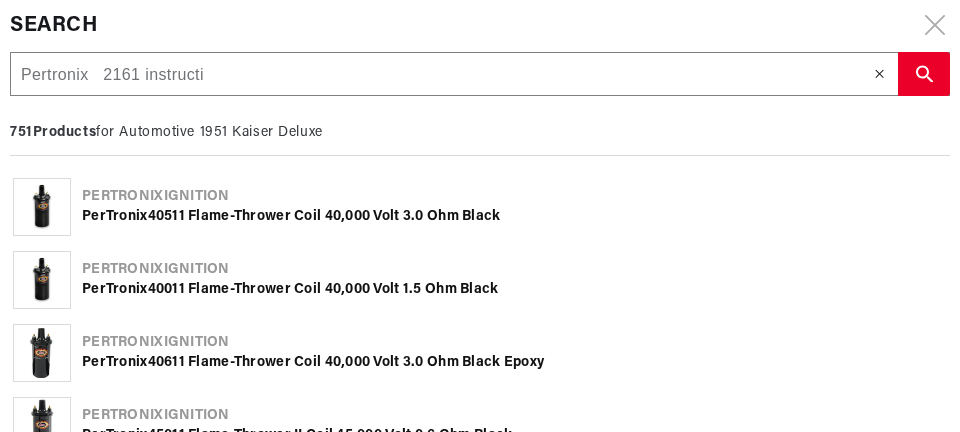 type on "Pertronix   2161 instructi" 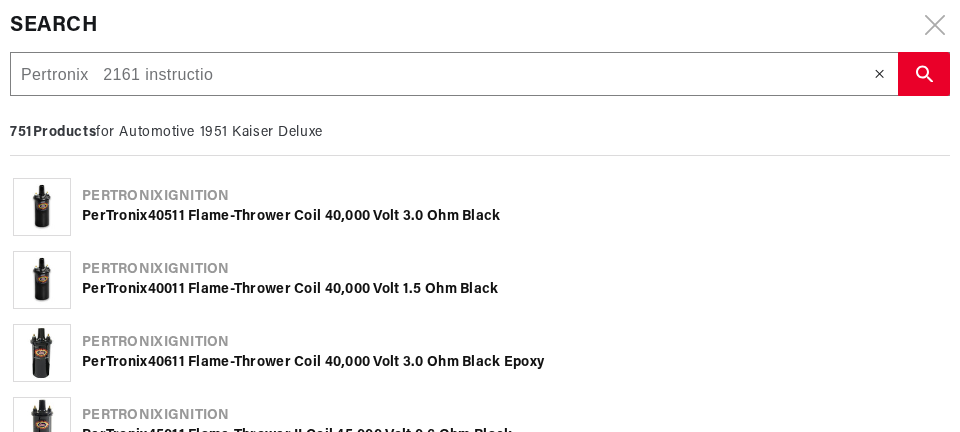 type on "Pertronix   2161 instructio" 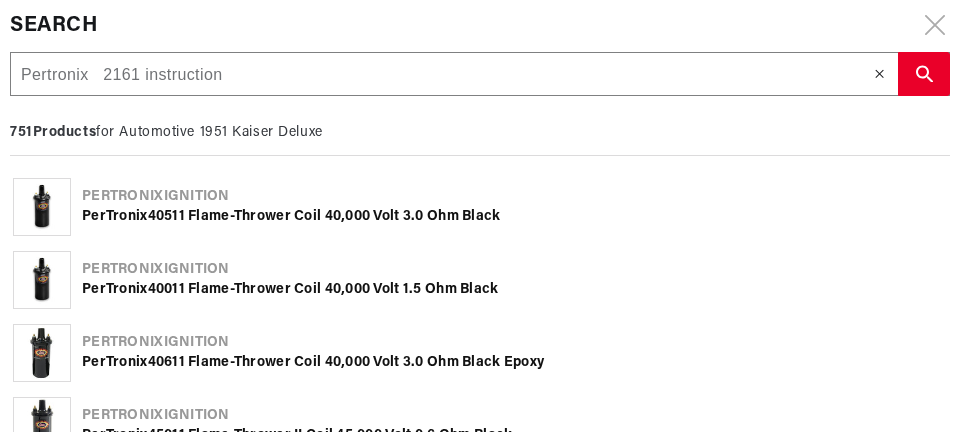 type on "Pertronix   2161 instruction" 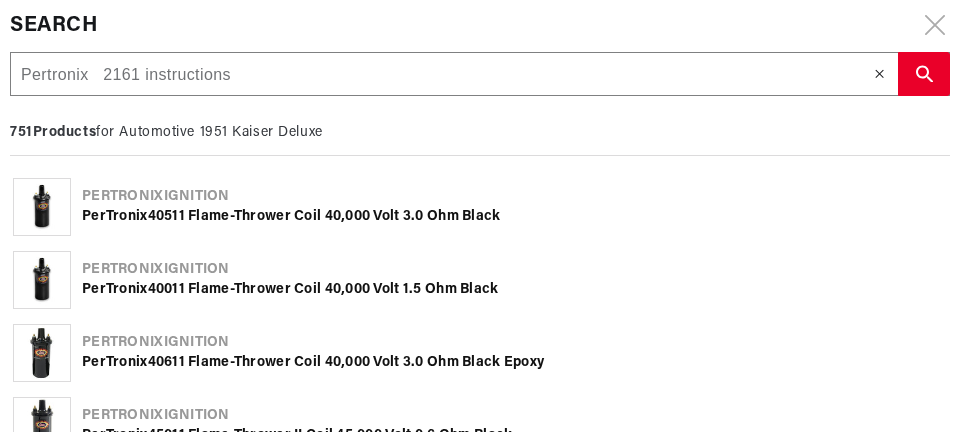 type on "Pertronix   2161 instructions" 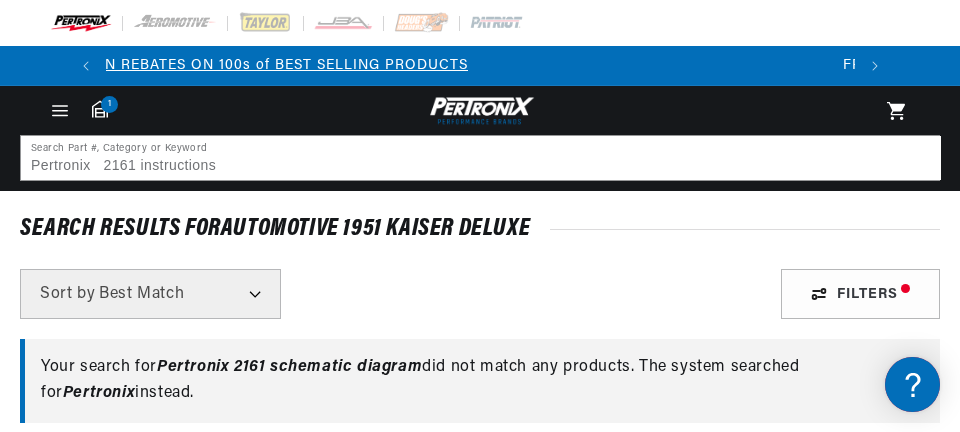 scroll, scrollTop: 0, scrollLeft: 0, axis: both 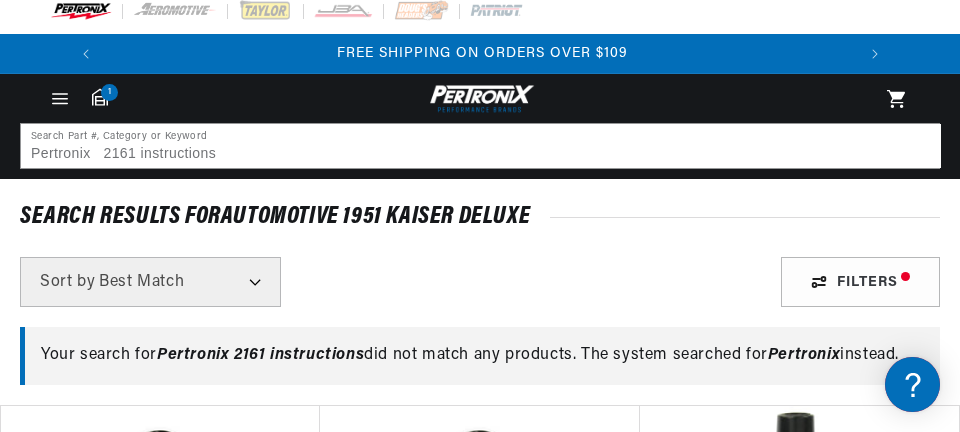 click on "Filters" at bounding box center (860, 282) 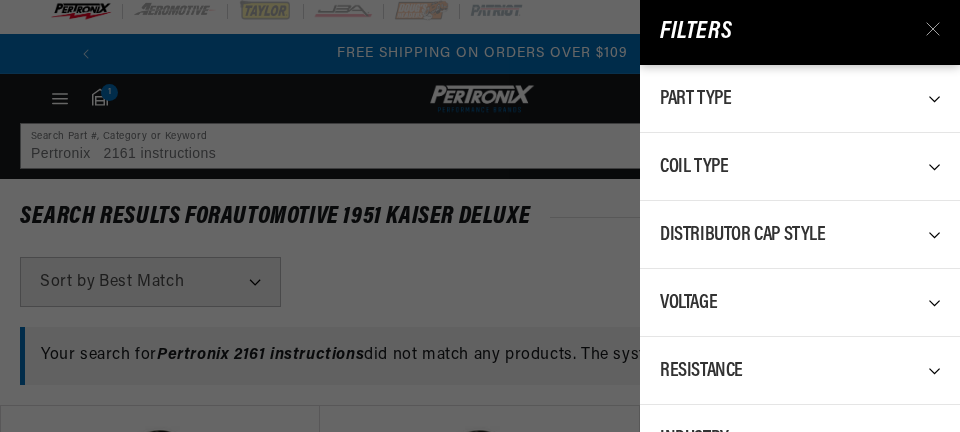 scroll, scrollTop: 35, scrollLeft: 0, axis: vertical 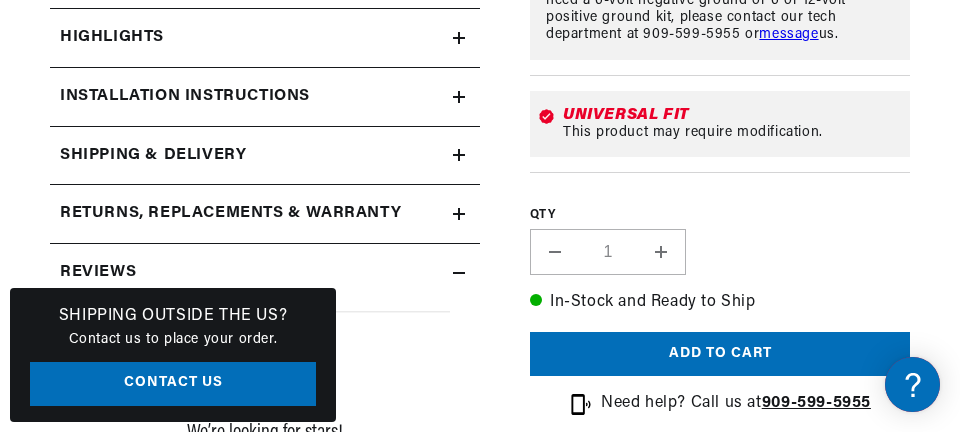 click on "Installation instructions" at bounding box center (265, 38) 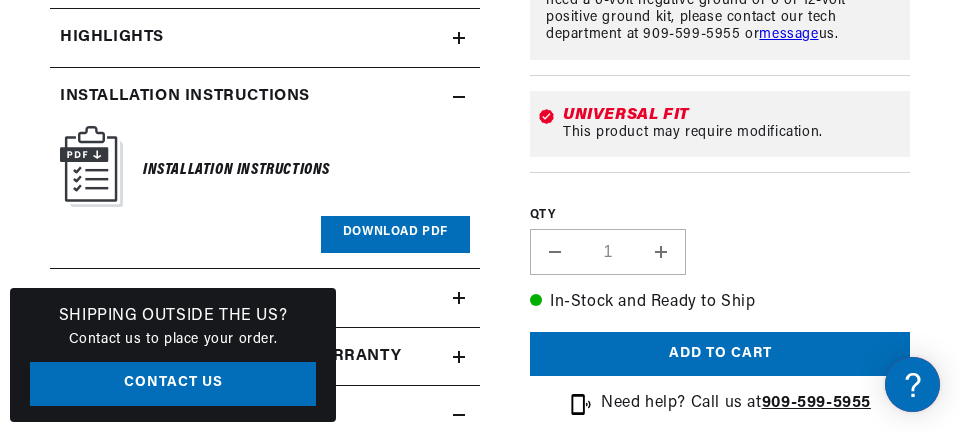 click at bounding box center [91, 166] 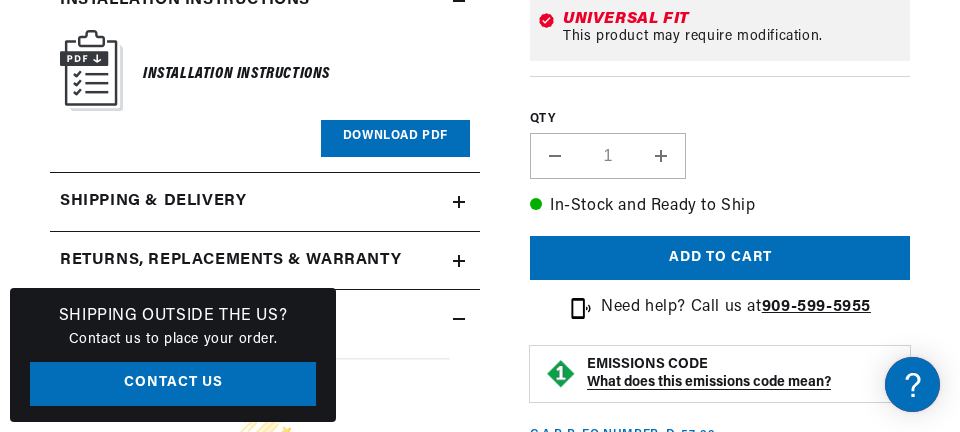 scroll, scrollTop: 0, scrollLeft: 714, axis: horizontal 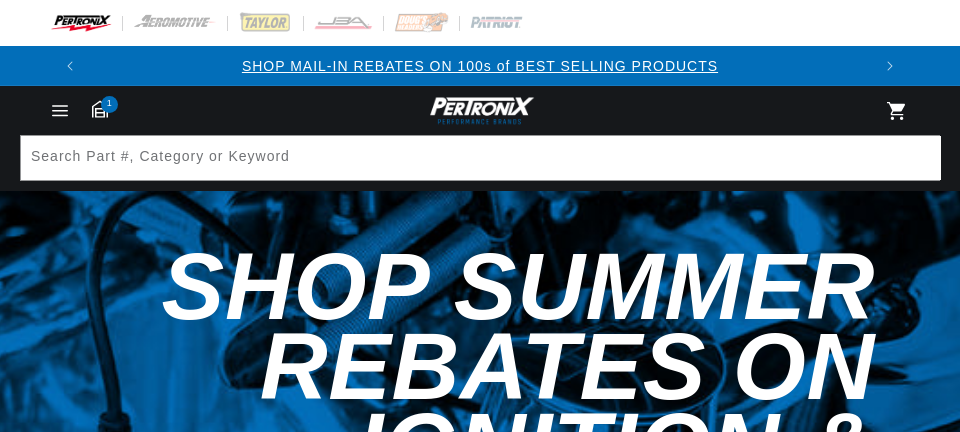 select on "1951" 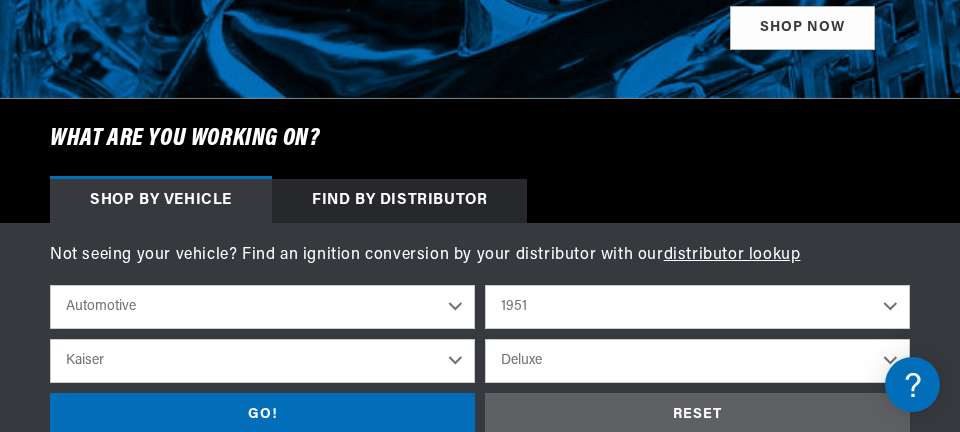 scroll, scrollTop: 616, scrollLeft: 0, axis: vertical 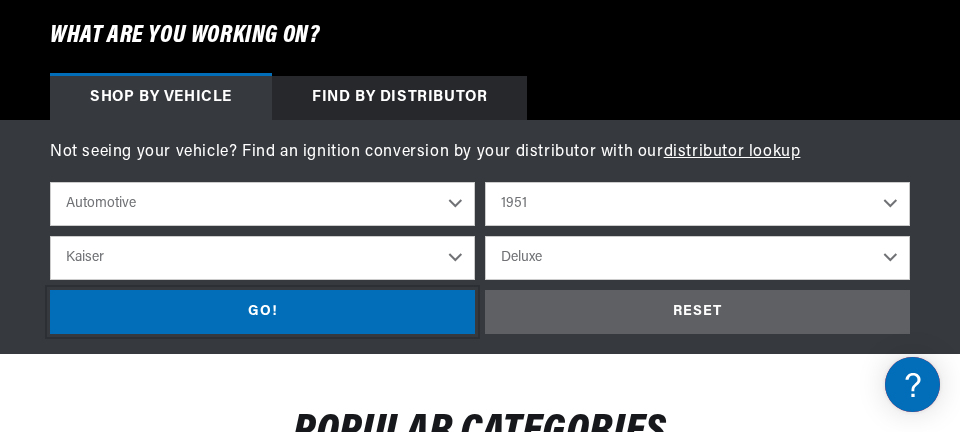 click on "GO!" at bounding box center (262, 312) 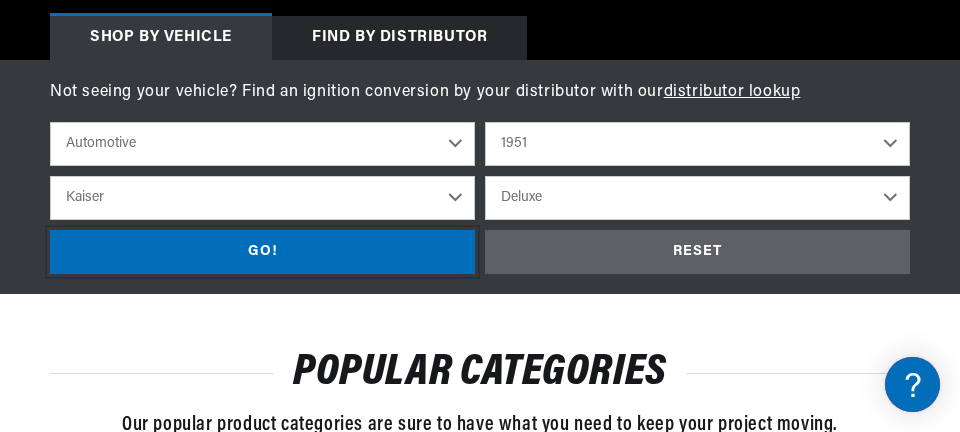 scroll, scrollTop: 0, scrollLeft: 119, axis: horizontal 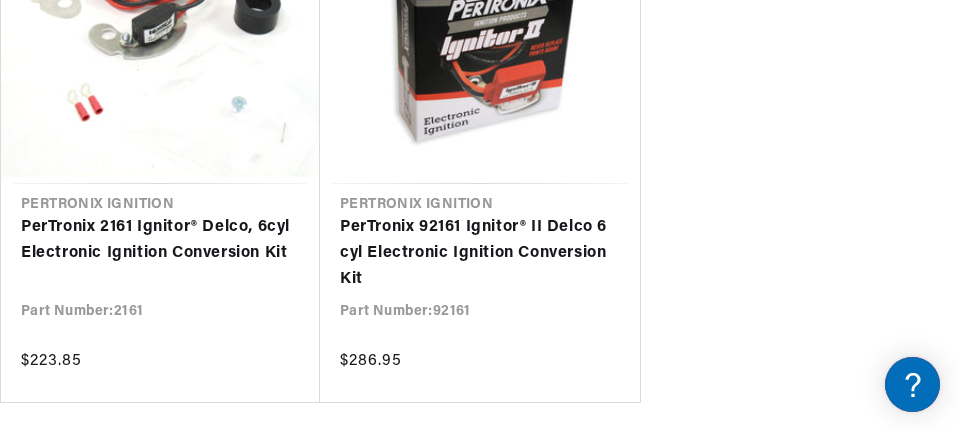 click on "PerTronix 2161 Ignitor® Delco, 6cyl Electronic Ignition Conversion Kit" at bounding box center [160, 240] 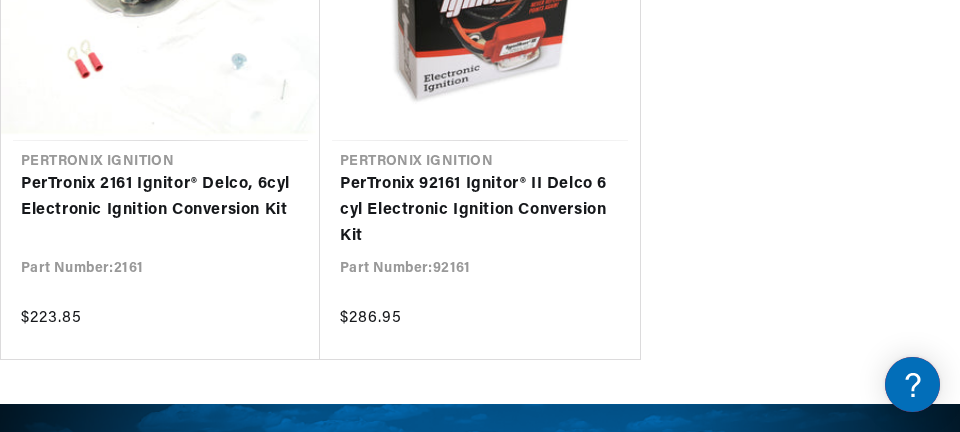 scroll, scrollTop: 542, scrollLeft: 0, axis: vertical 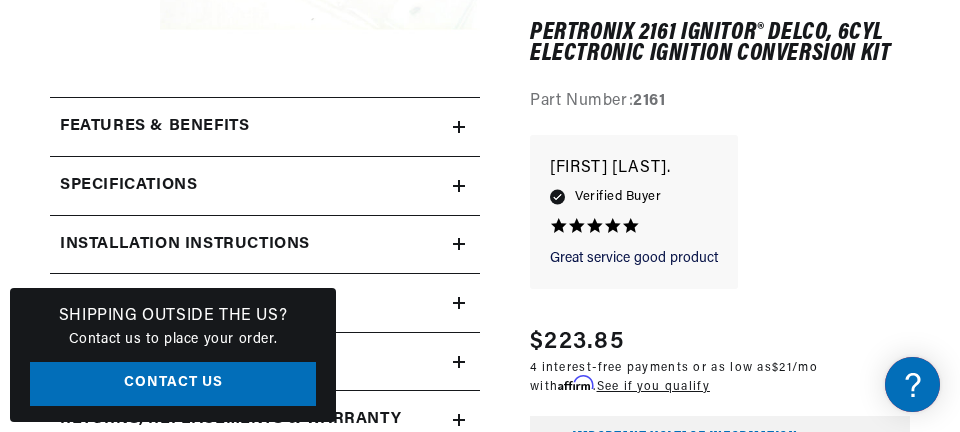 click 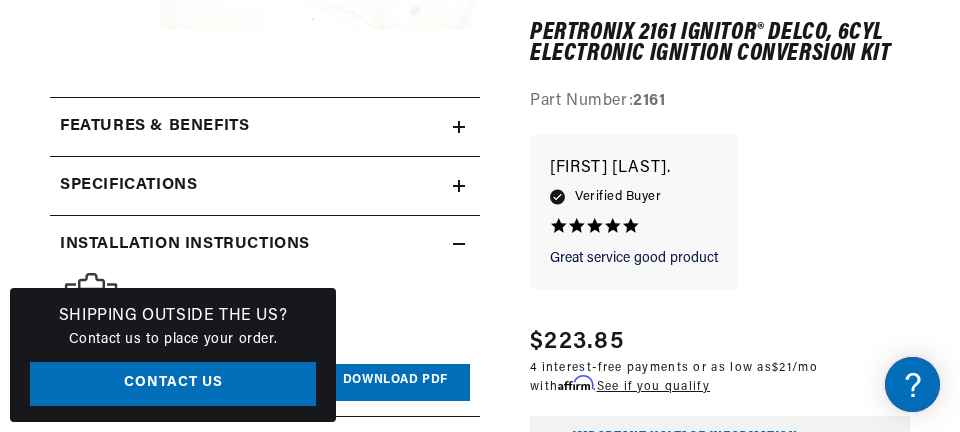 scroll, scrollTop: 0, scrollLeft: 0, axis: both 